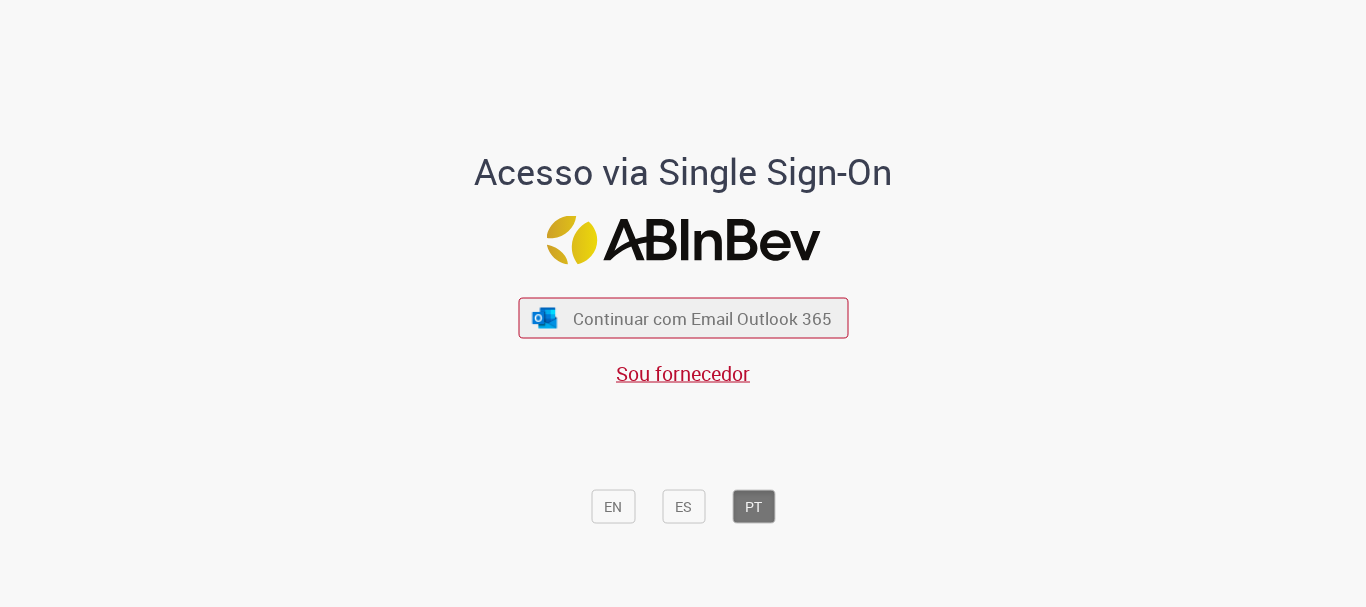 scroll, scrollTop: 0, scrollLeft: 0, axis: both 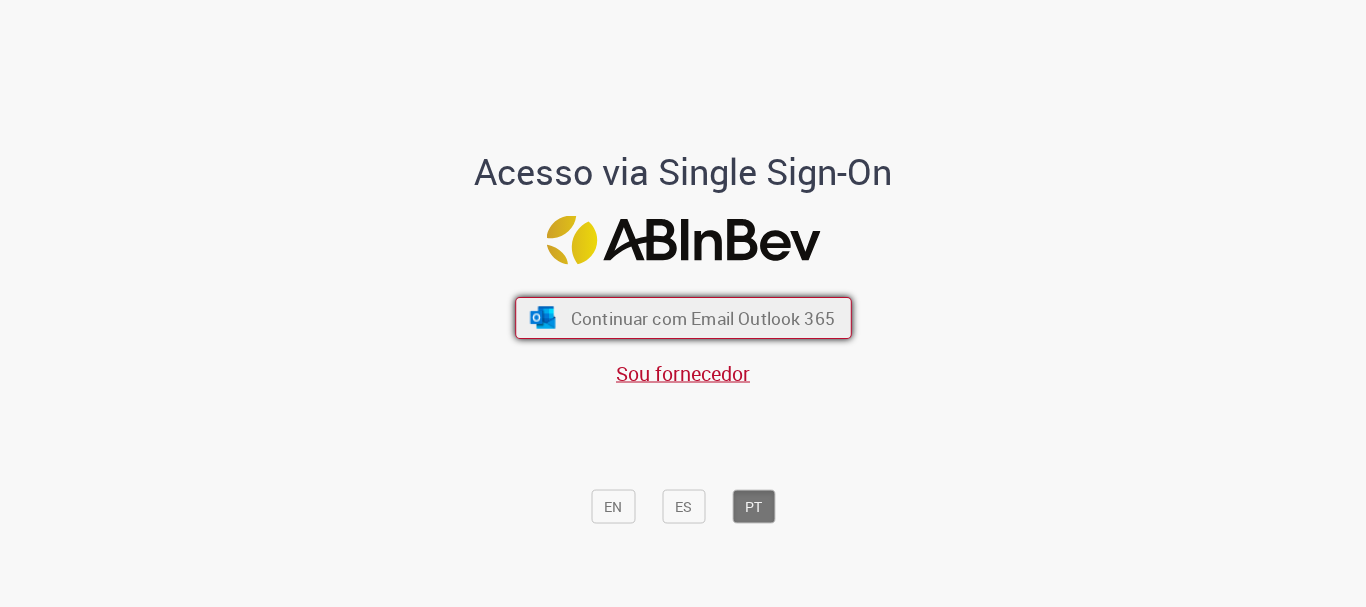 click on "Continuar com Email Outlook 365" at bounding box center [683, 318] 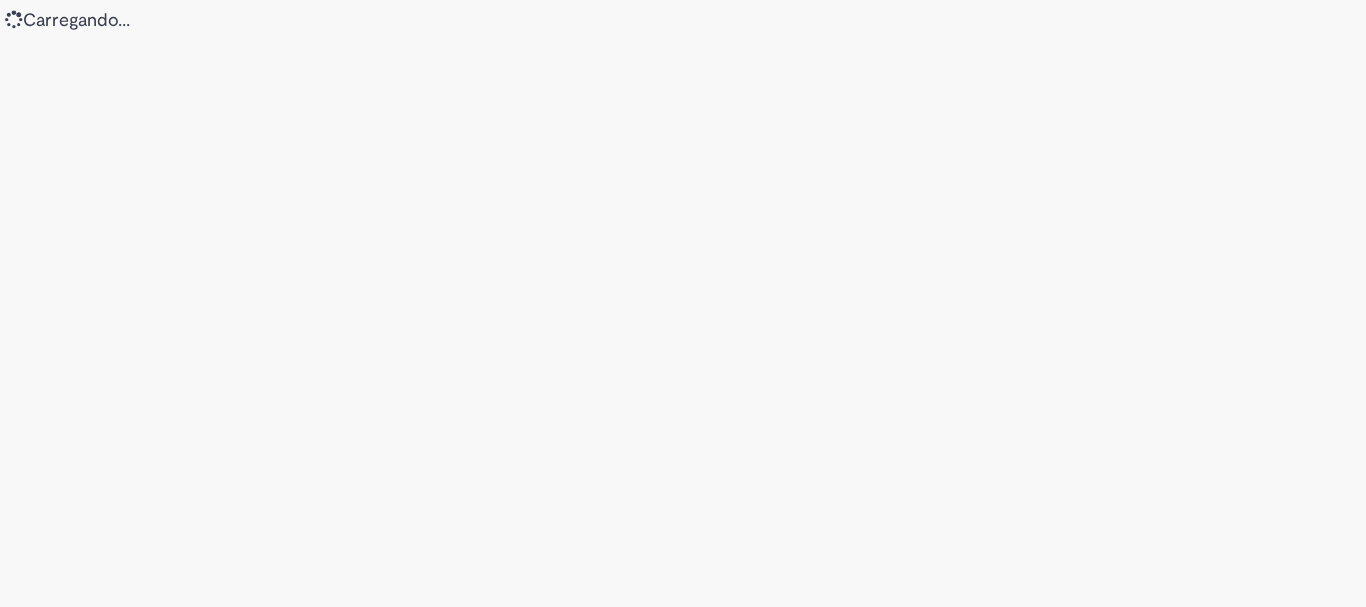 scroll, scrollTop: 0, scrollLeft: 0, axis: both 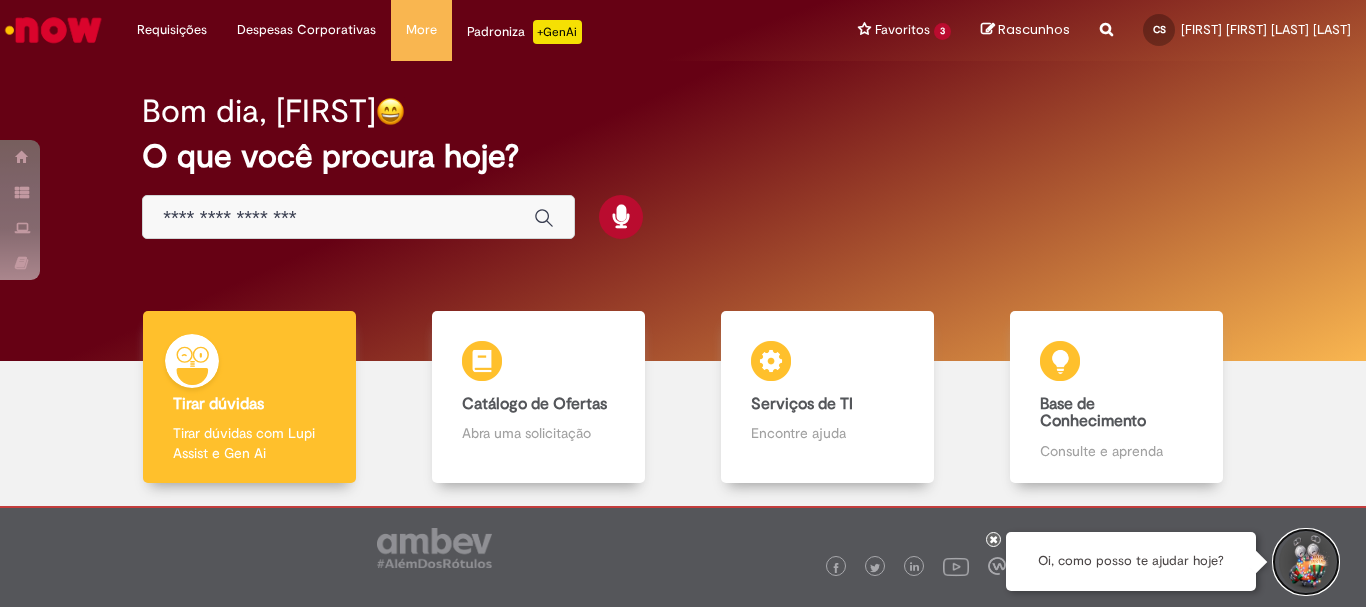 click at bounding box center (1306, 562) 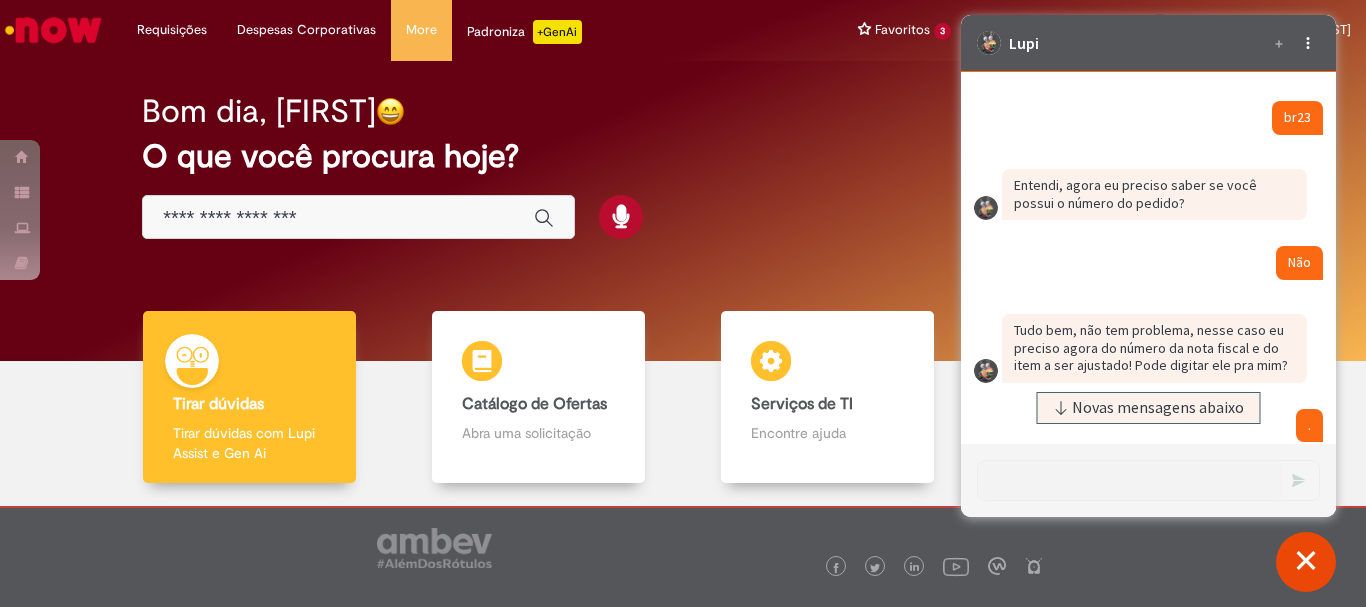 scroll, scrollTop: 0, scrollLeft: 0, axis: both 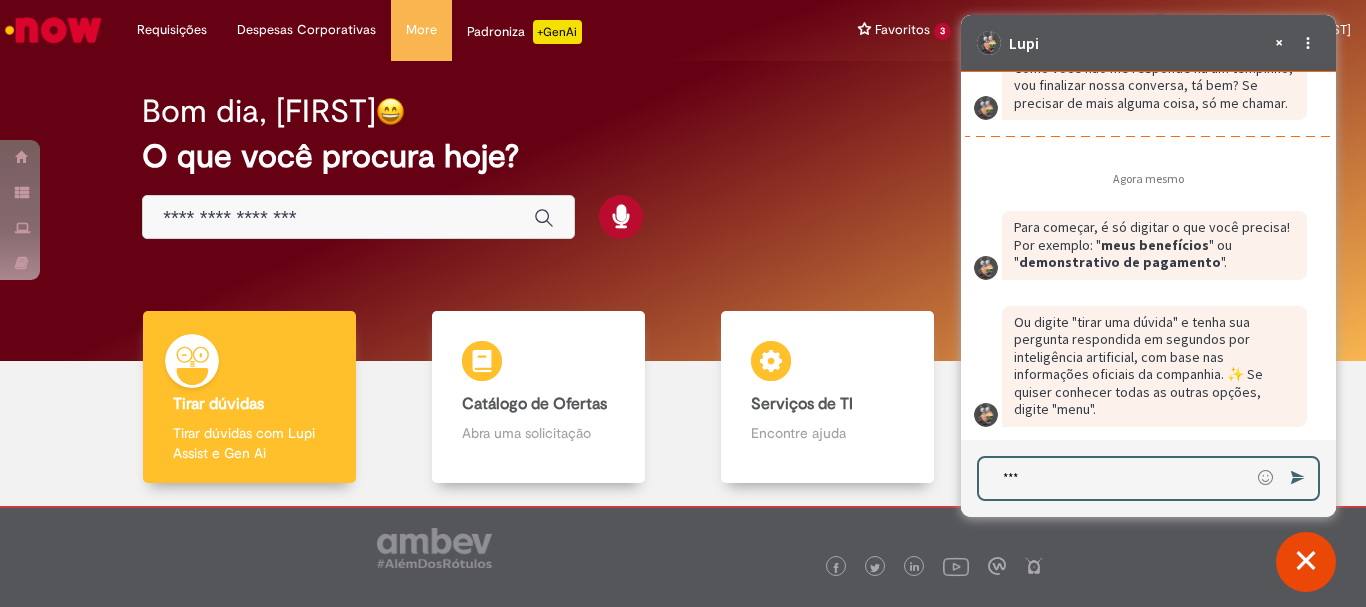 type on "****" 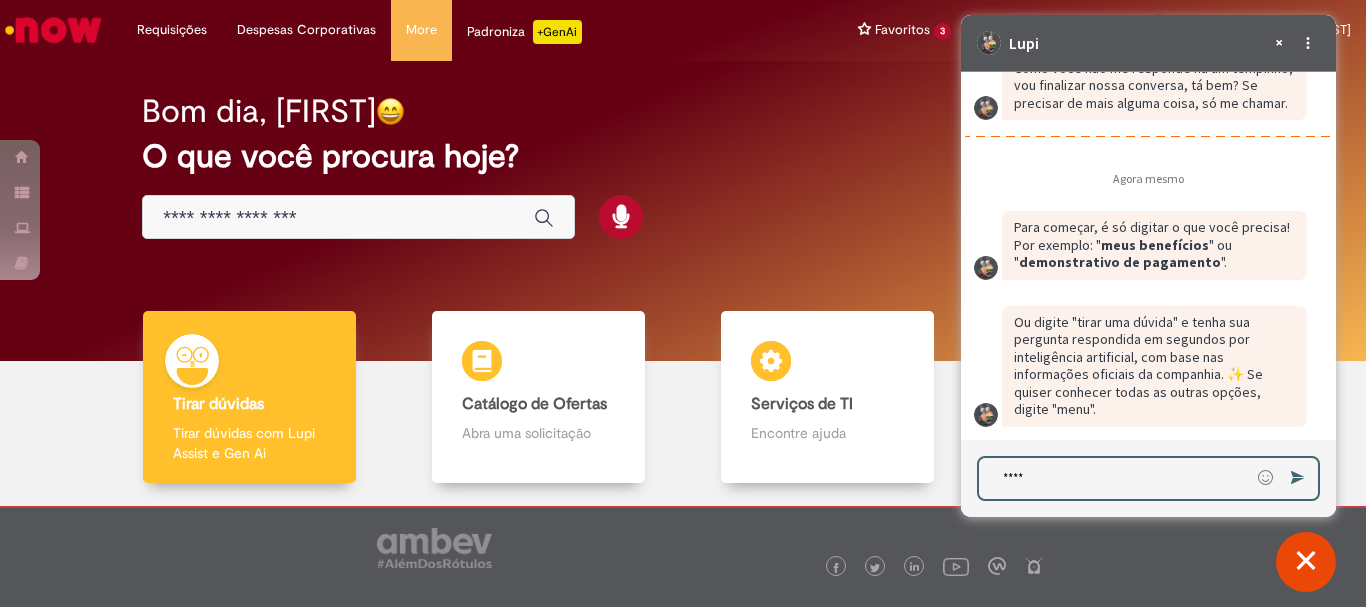 type 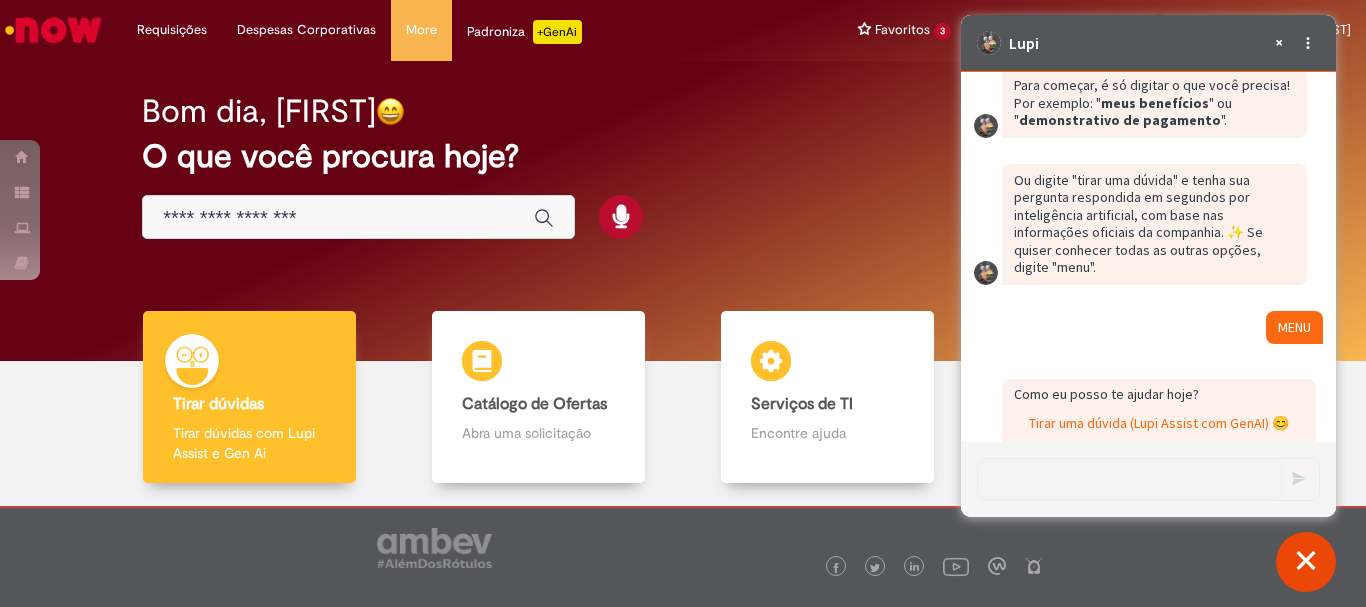 scroll, scrollTop: 3181, scrollLeft: 0, axis: vertical 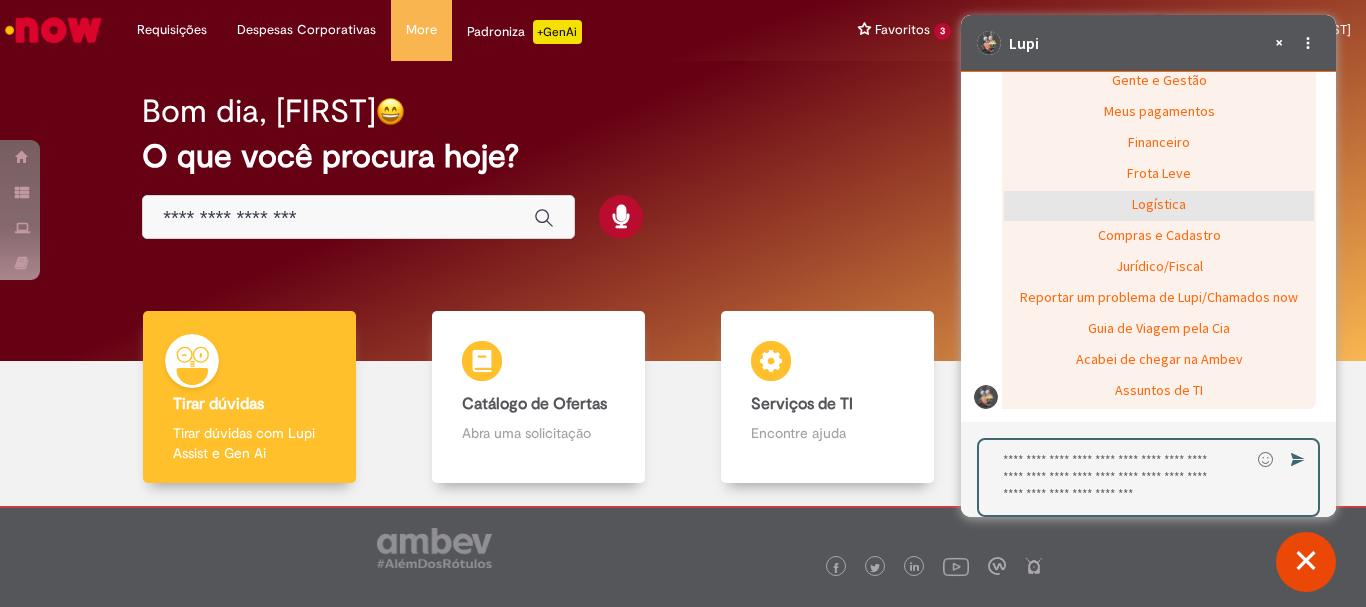 click on "Logística" 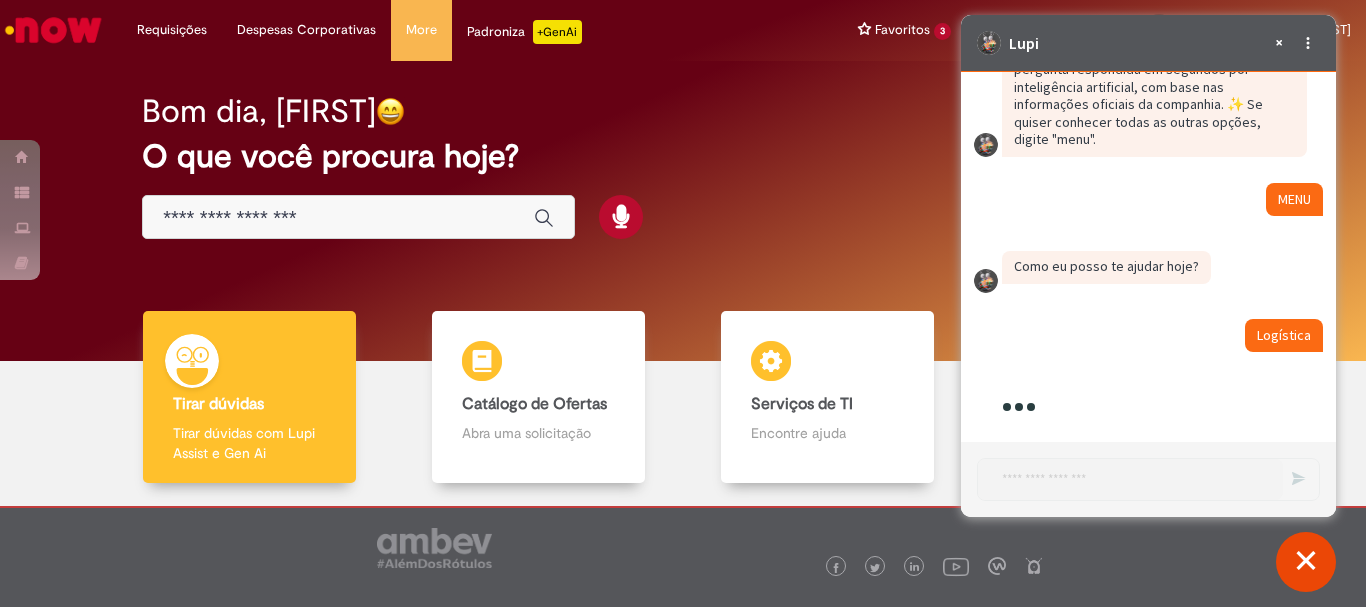 scroll, scrollTop: 3136, scrollLeft: 0, axis: vertical 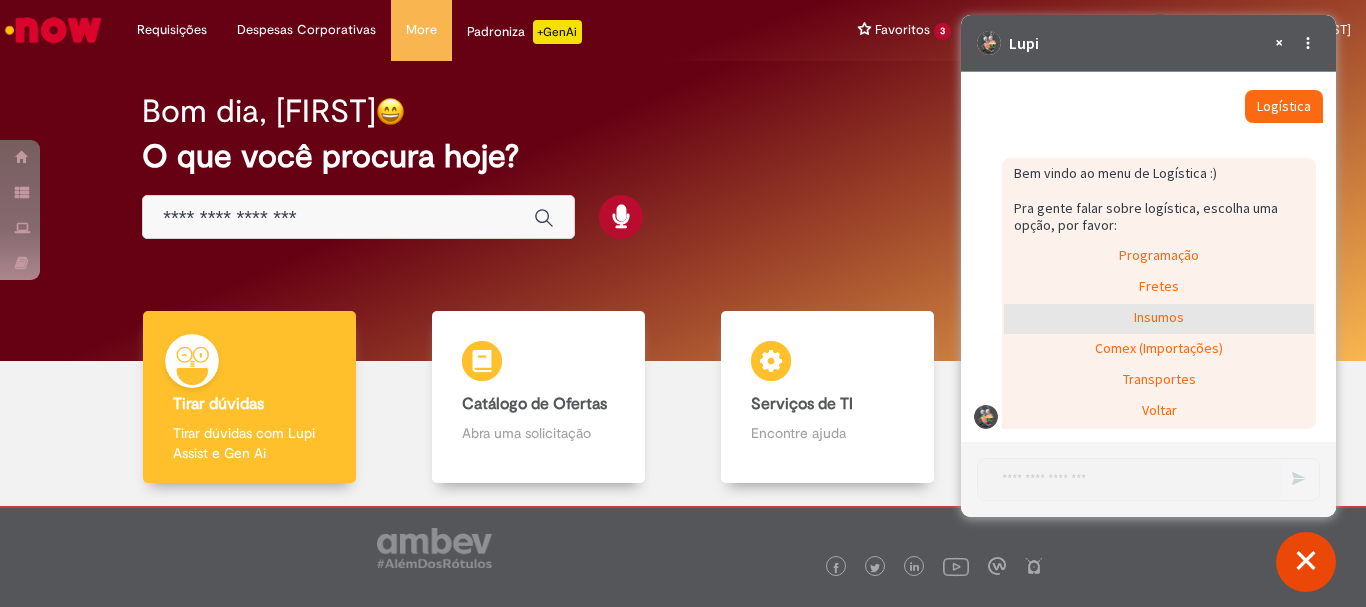 click on "Insumos" 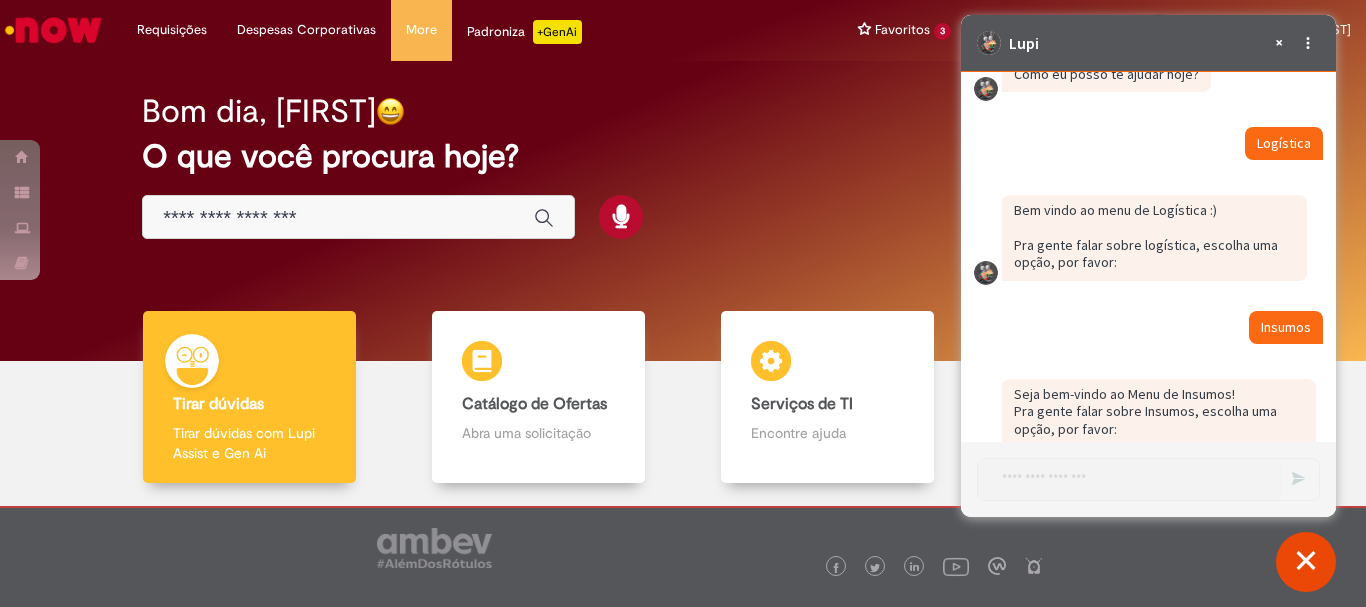 scroll, scrollTop: 3241, scrollLeft: 0, axis: vertical 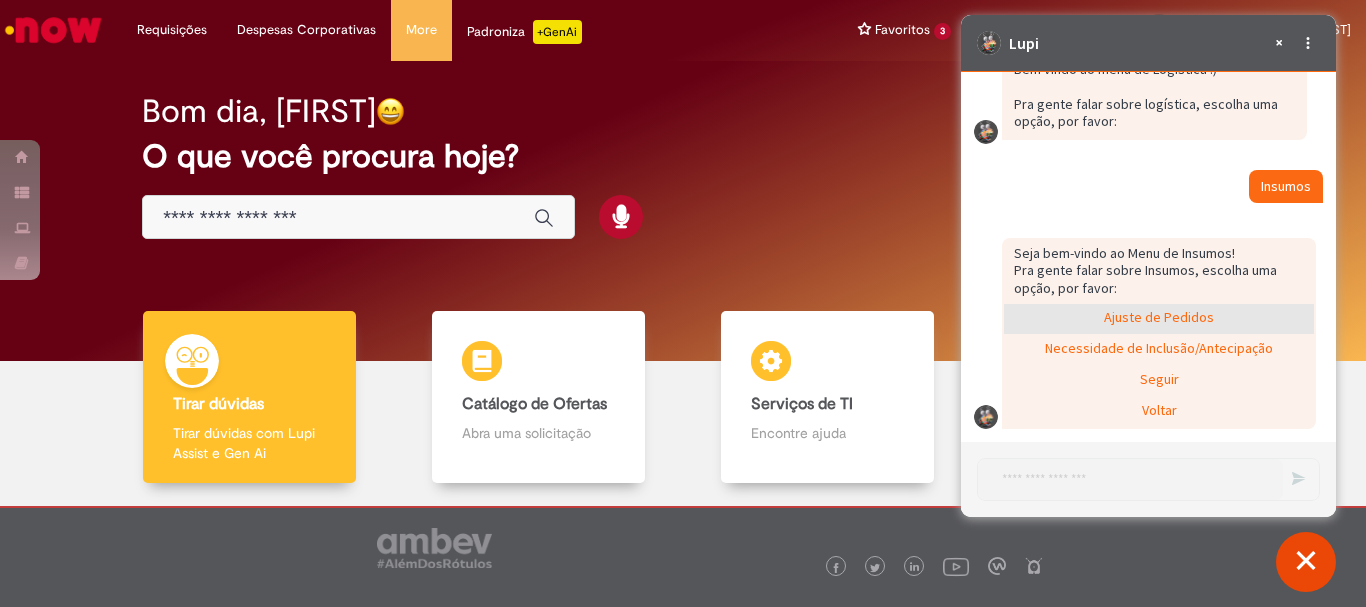 click on "Ajuste de Pedidos" 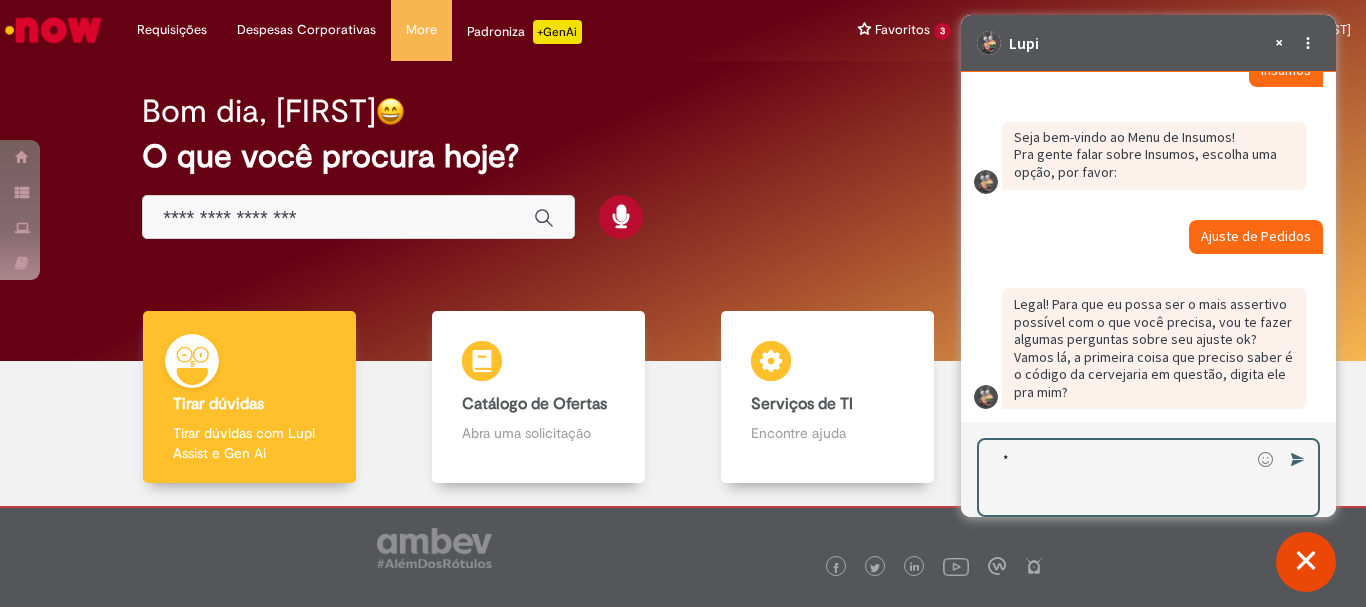 scroll, scrollTop: 3339, scrollLeft: 0, axis: vertical 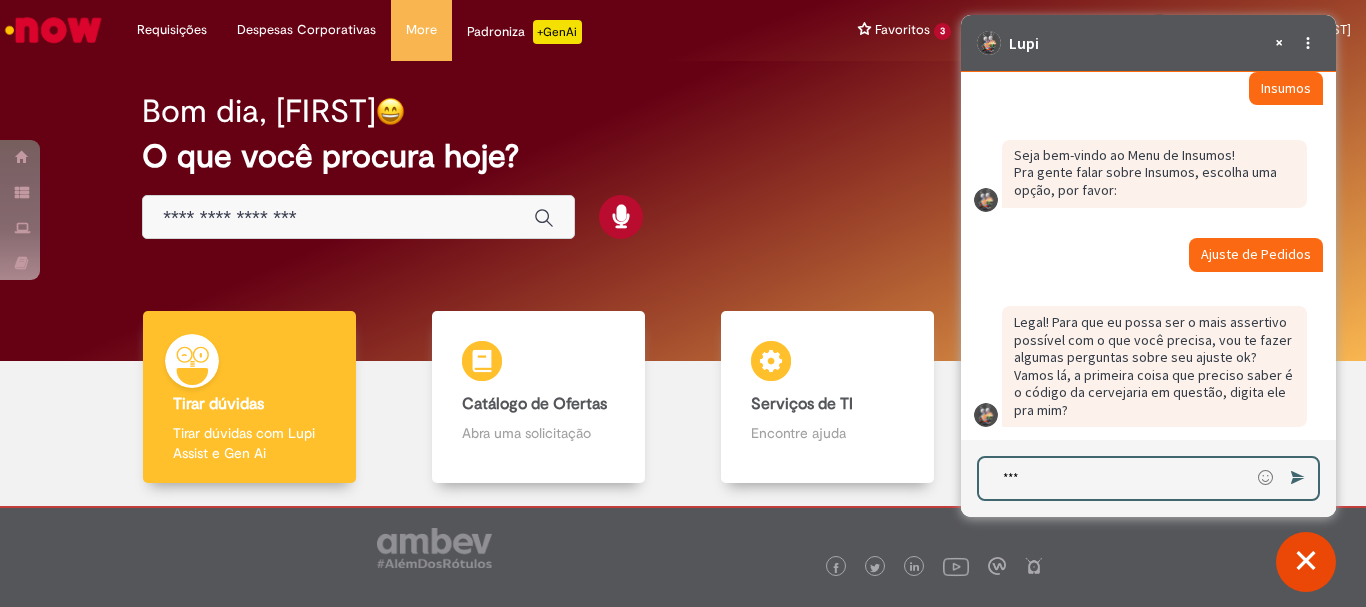 type on "****" 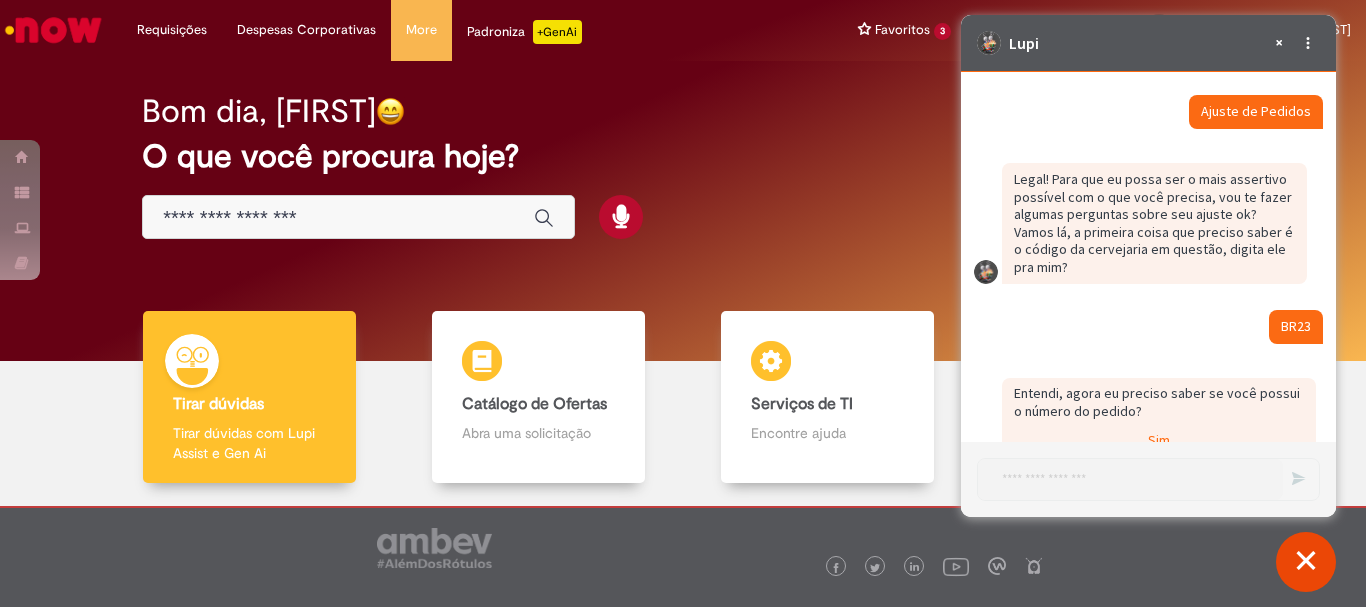 scroll, scrollTop: 3543, scrollLeft: 0, axis: vertical 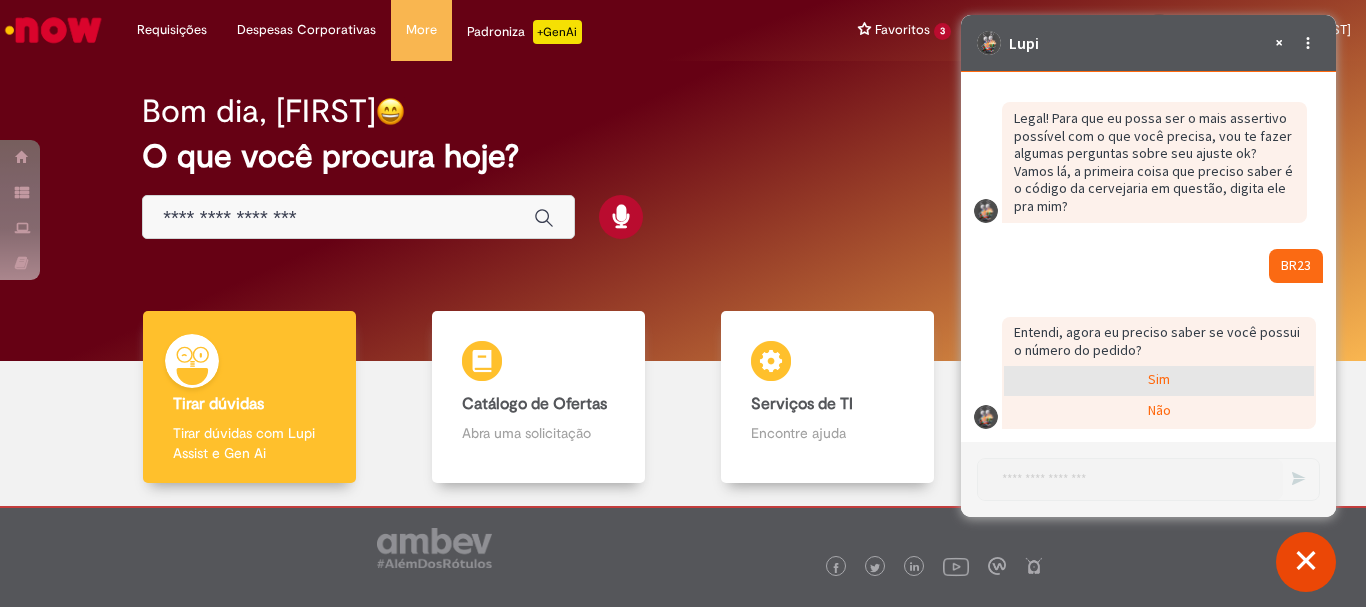 click on "Sim" 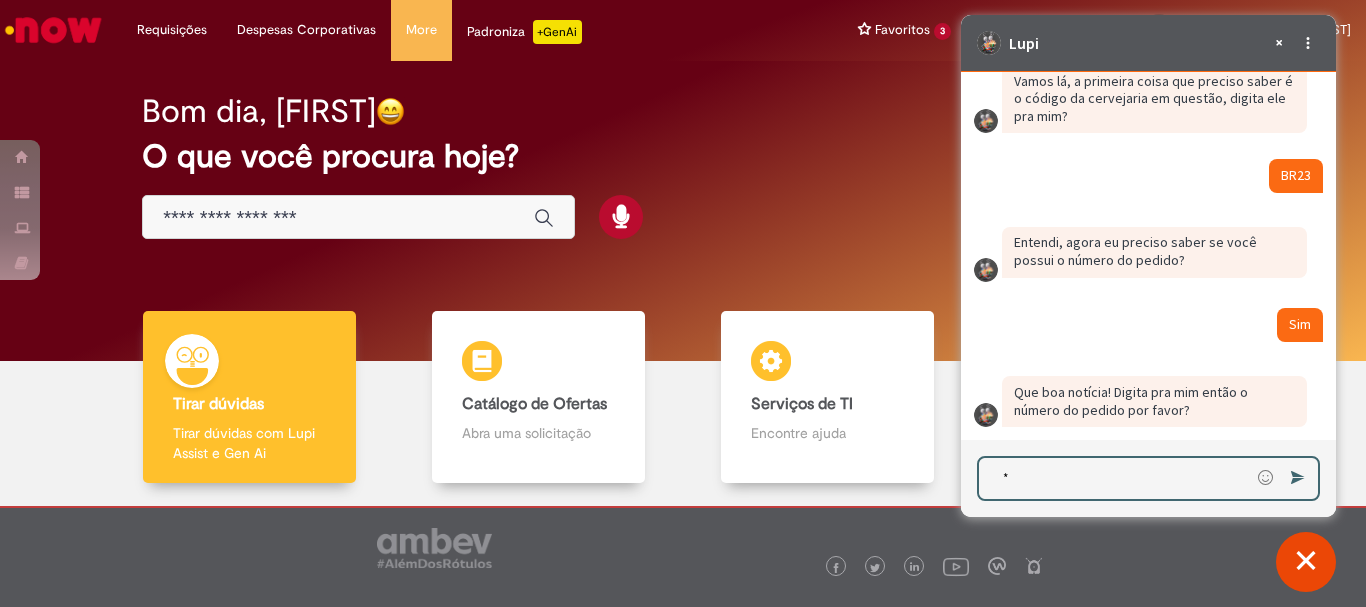 scroll, scrollTop: 3633, scrollLeft: 0, axis: vertical 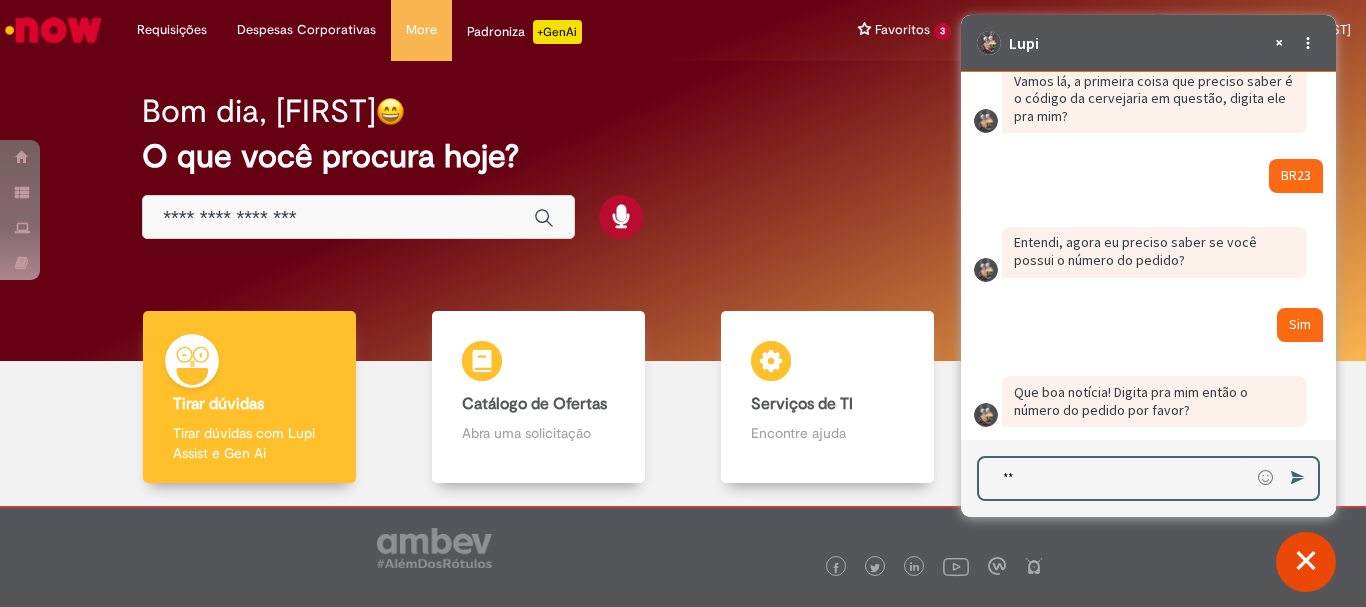 type on "*" 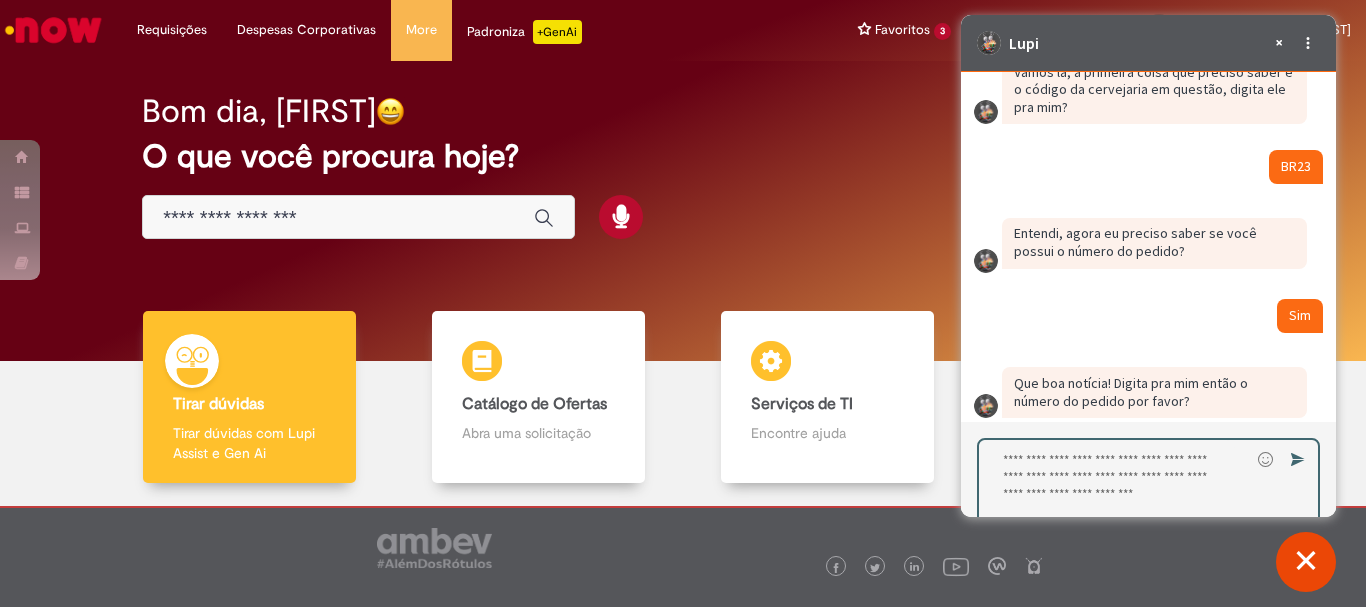 scroll, scrollTop: 3668, scrollLeft: 0, axis: vertical 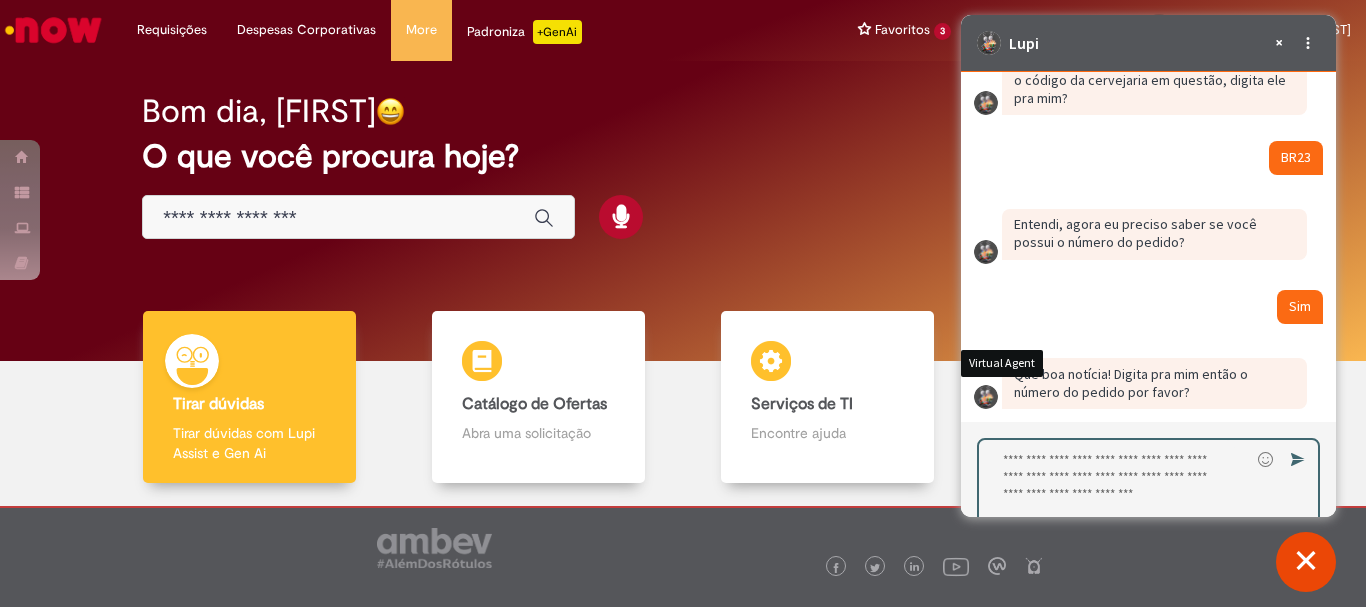 type on "*" 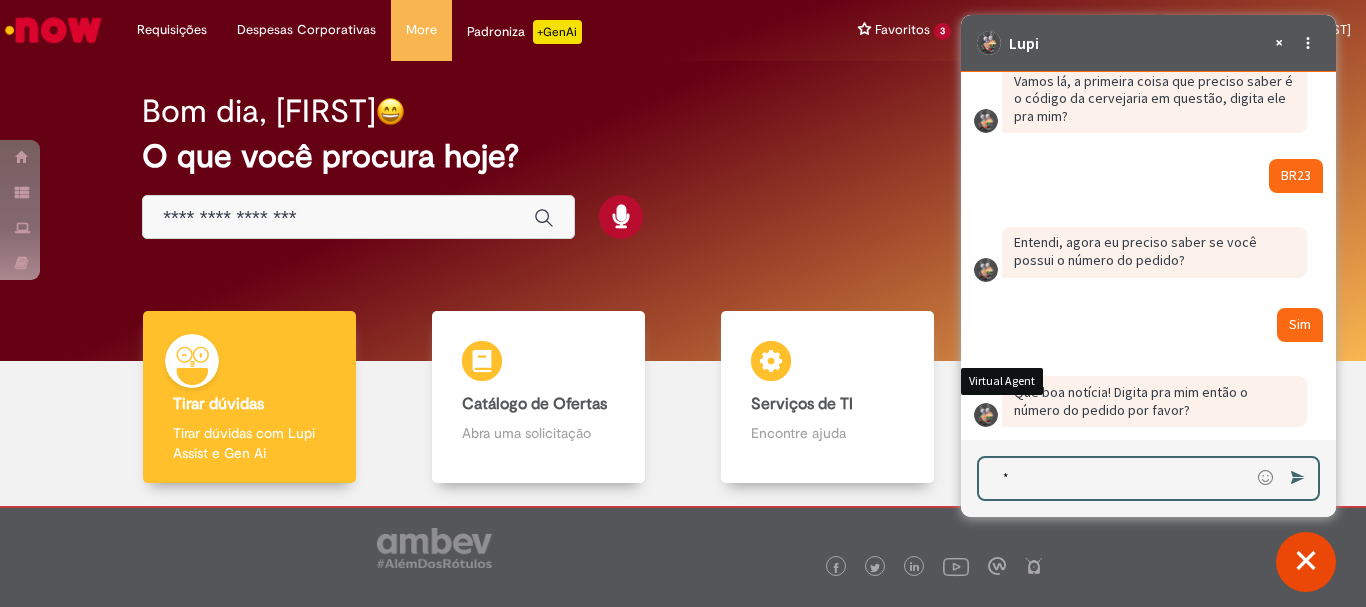 type 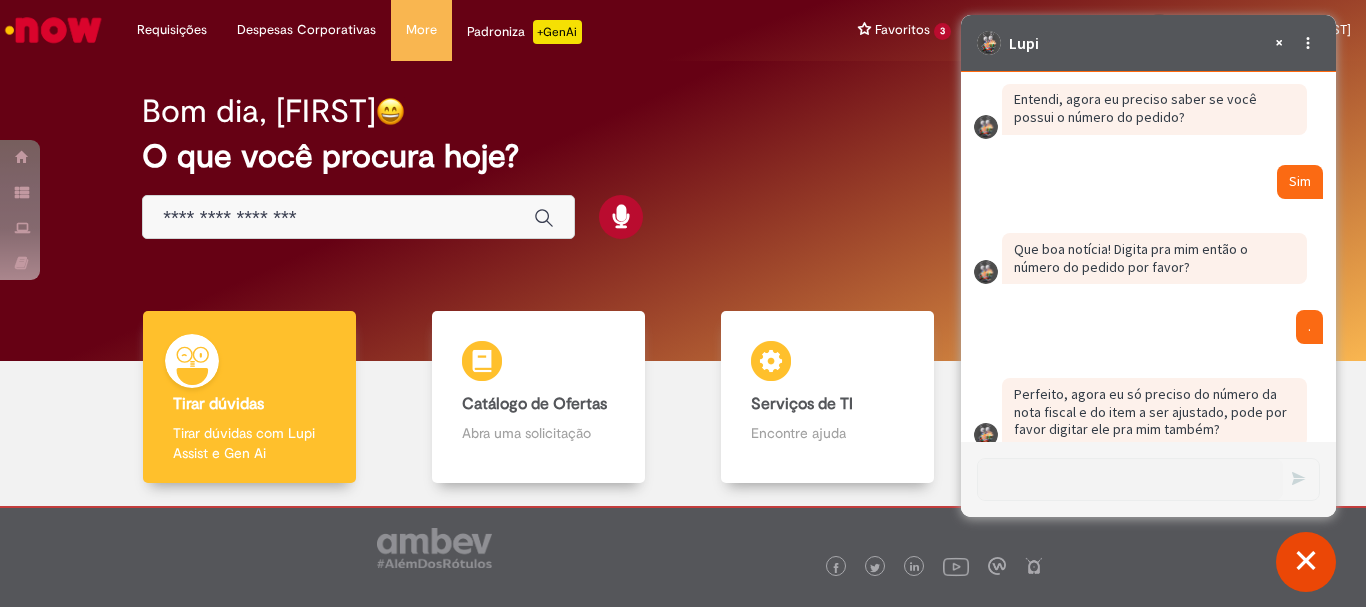 scroll, scrollTop: 3831, scrollLeft: 0, axis: vertical 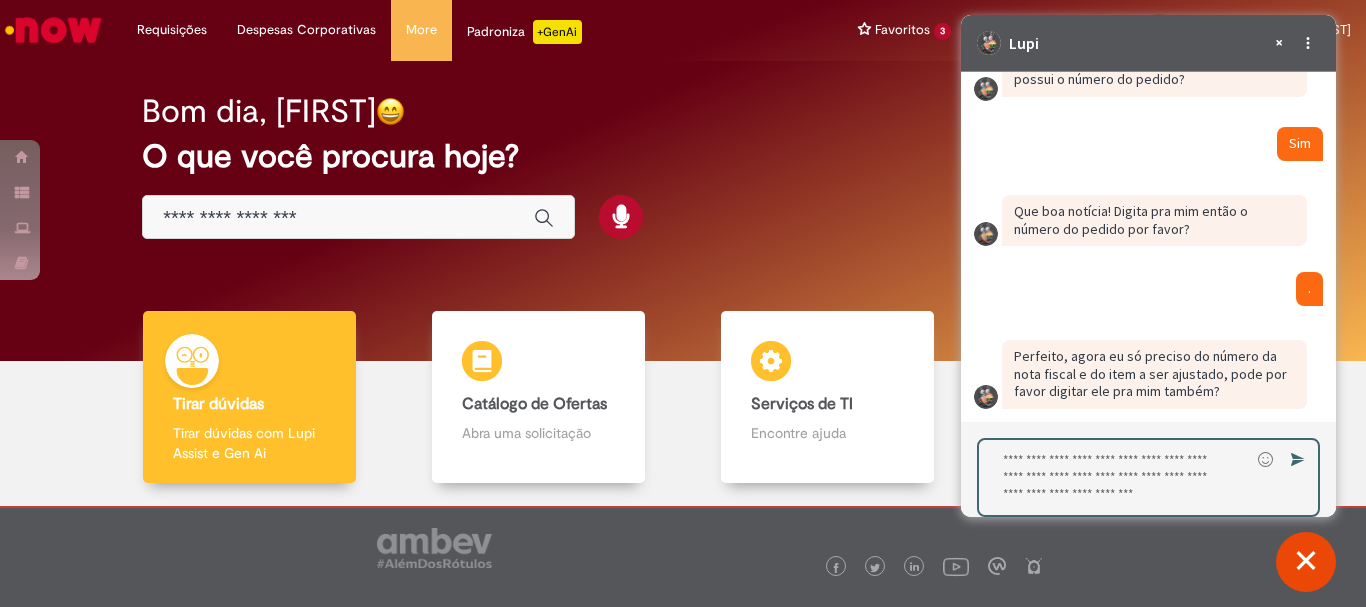 type on "*" 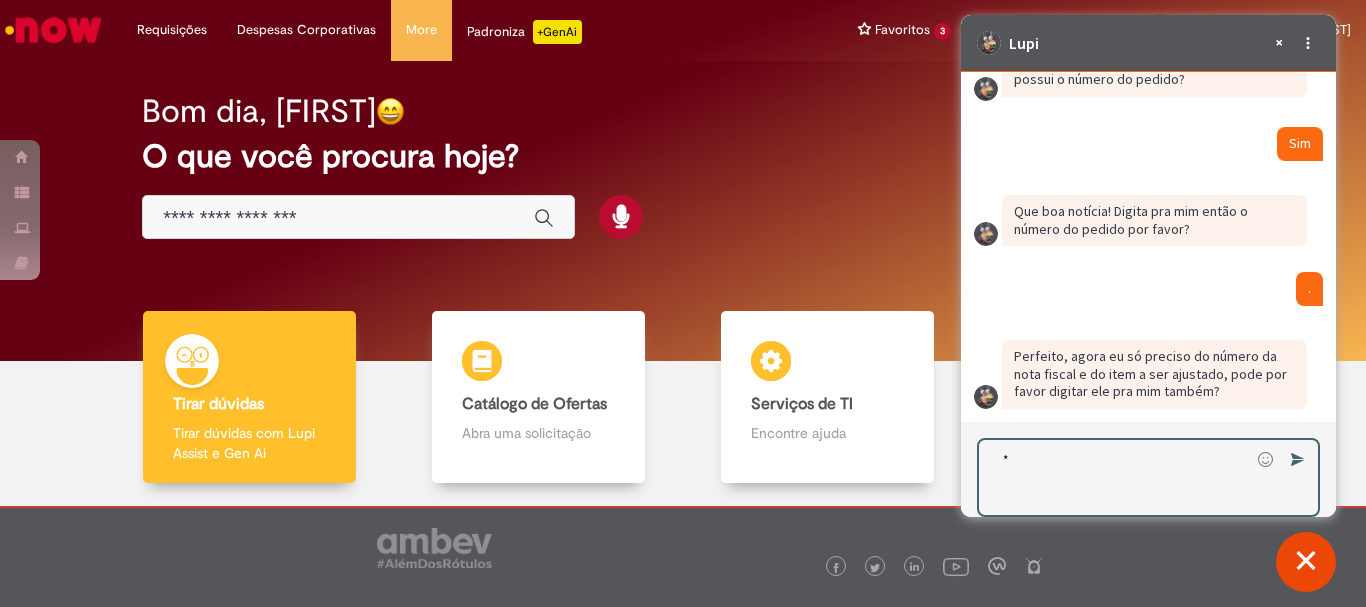 scroll, scrollTop: 3795, scrollLeft: 0, axis: vertical 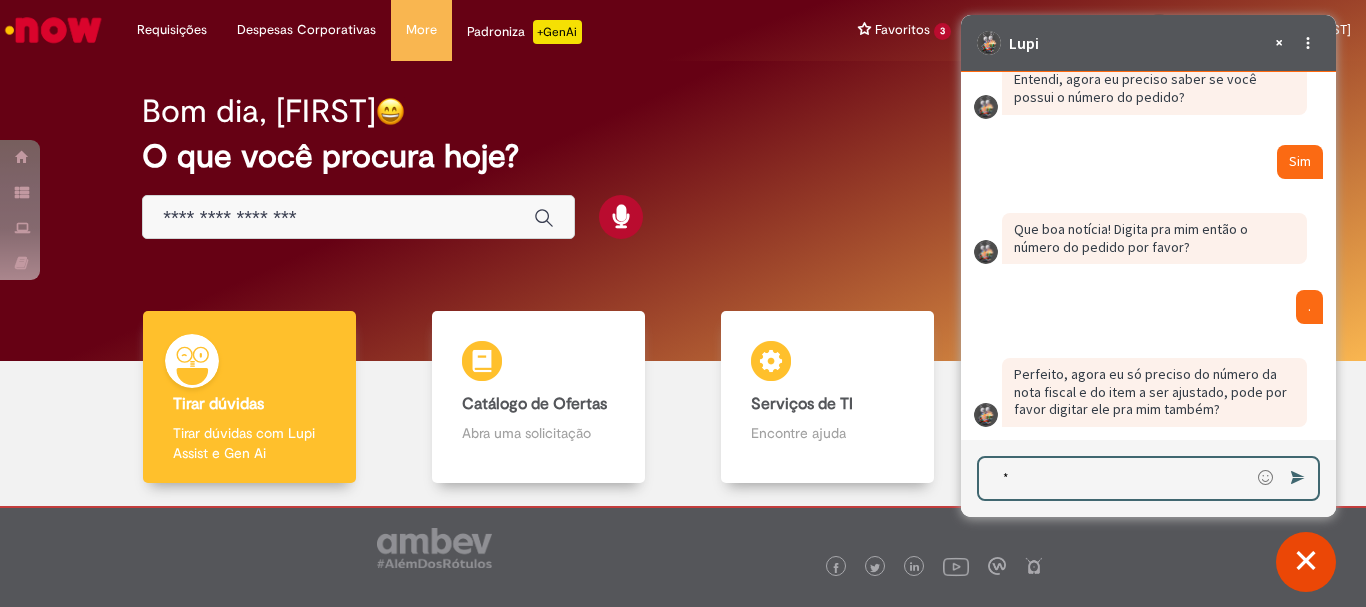 type 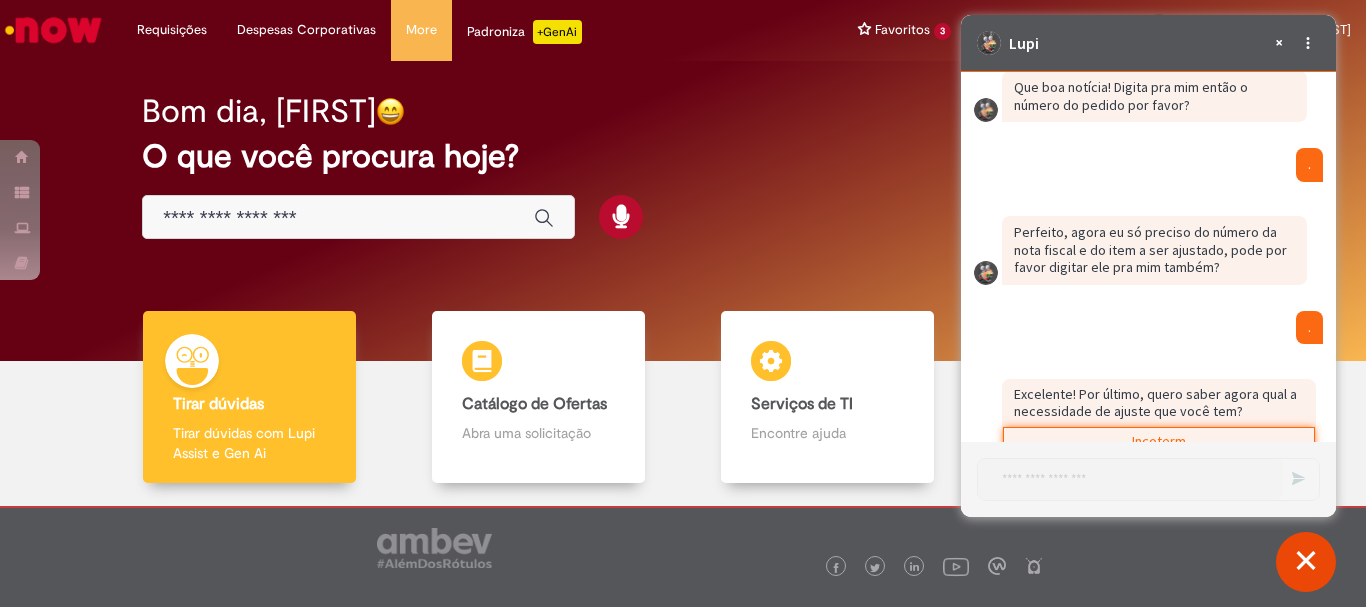 scroll, scrollTop: 4216, scrollLeft: 0, axis: vertical 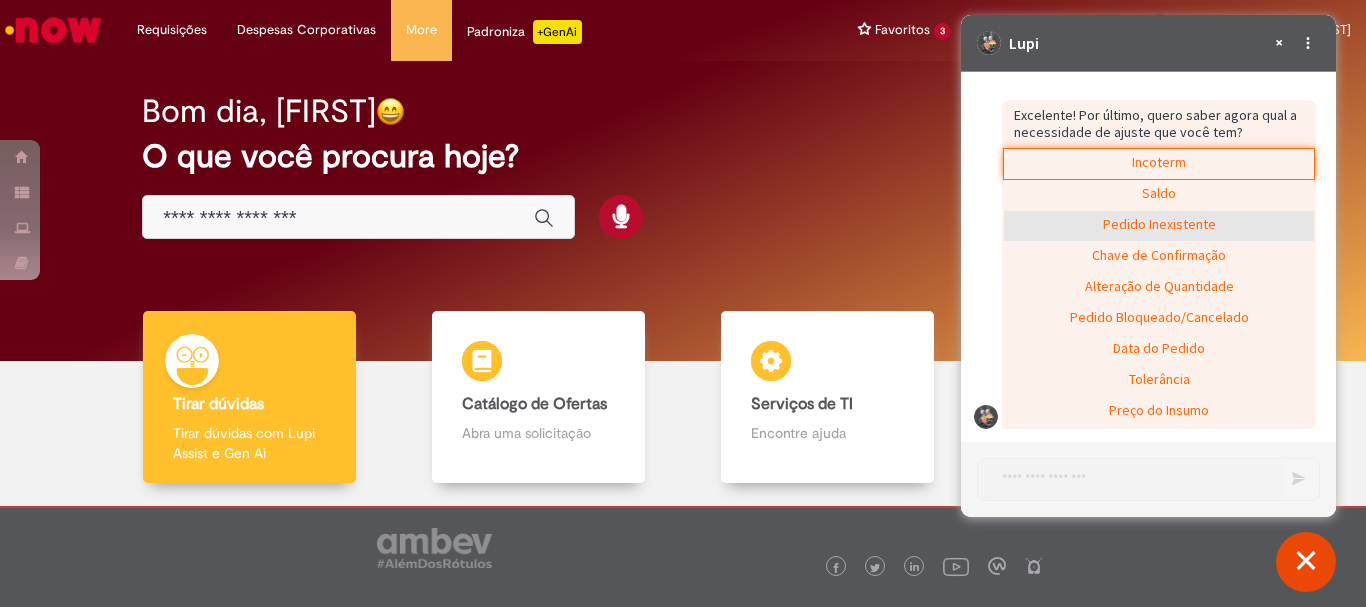 click on "Pedido Inexistente" 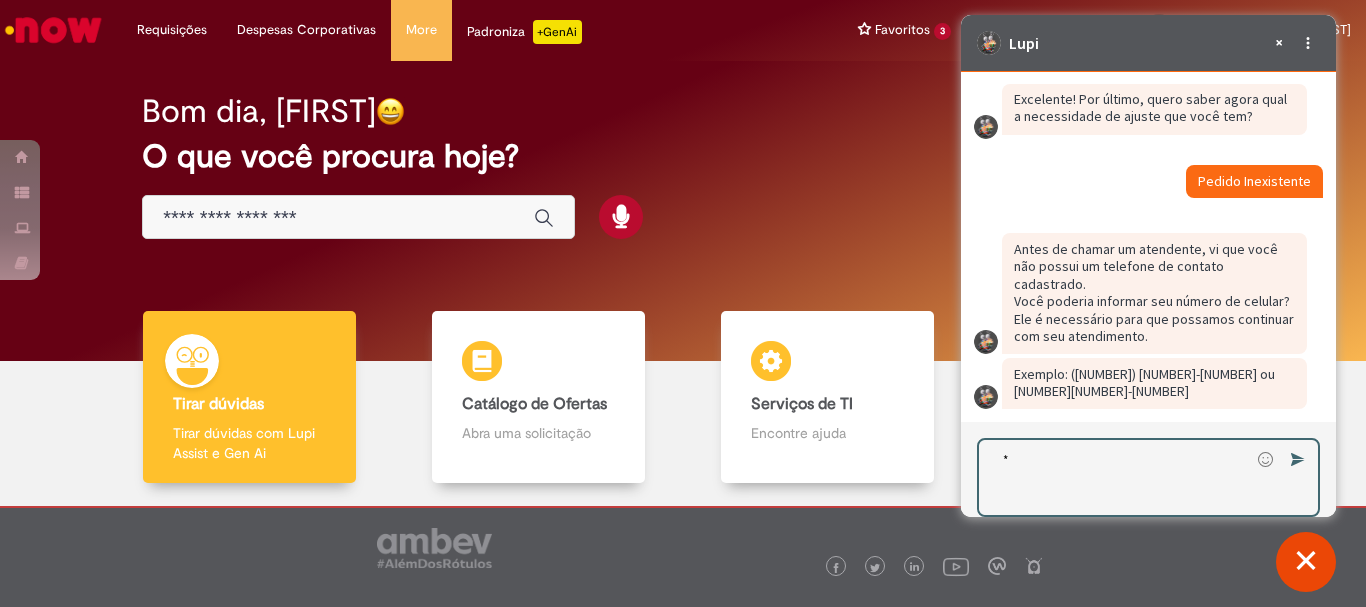scroll, scrollTop: 4205, scrollLeft: 0, axis: vertical 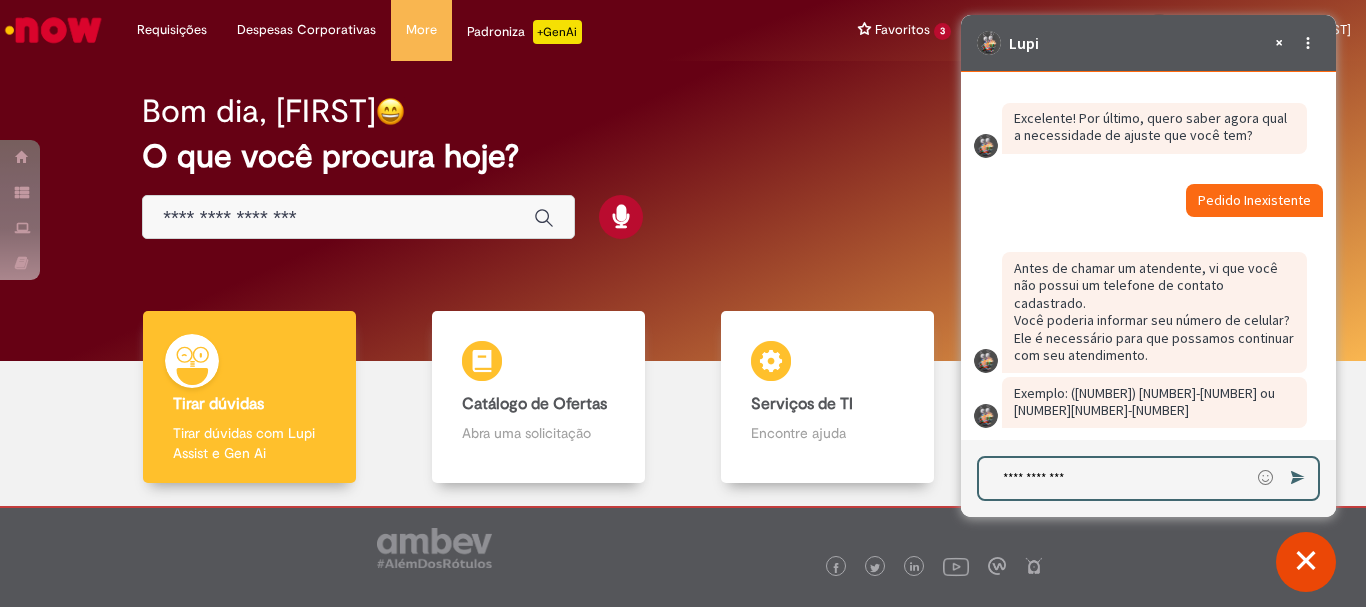 type on "**********" 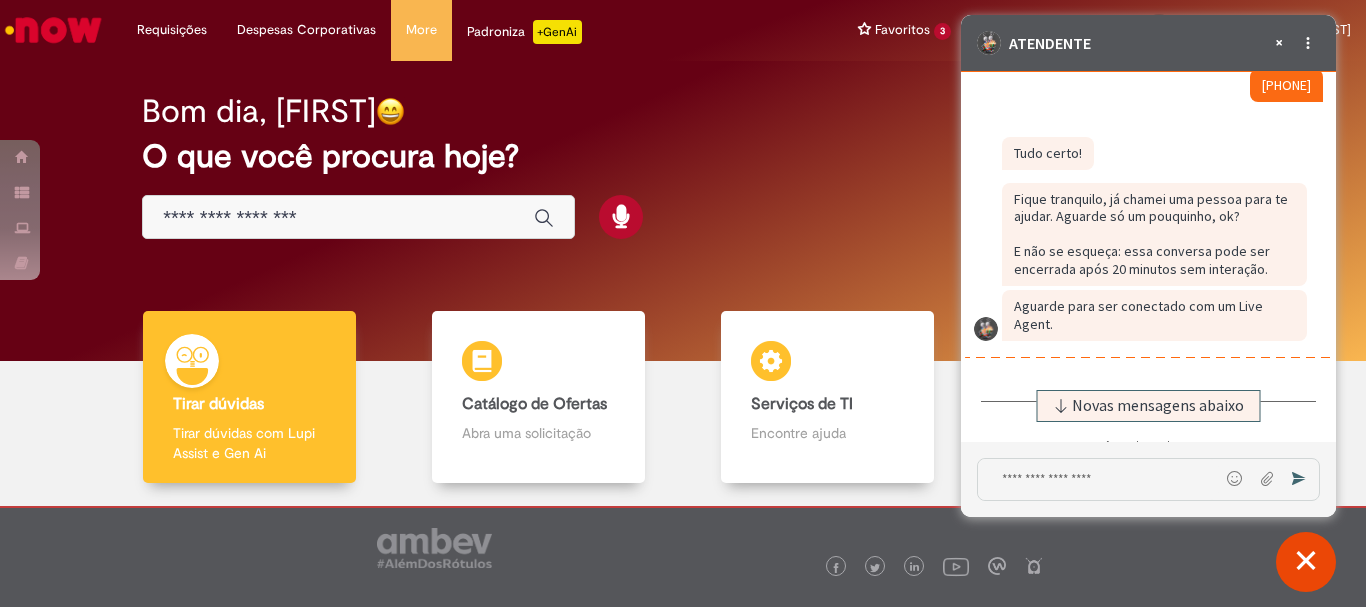 scroll, scrollTop: 4911, scrollLeft: 0, axis: vertical 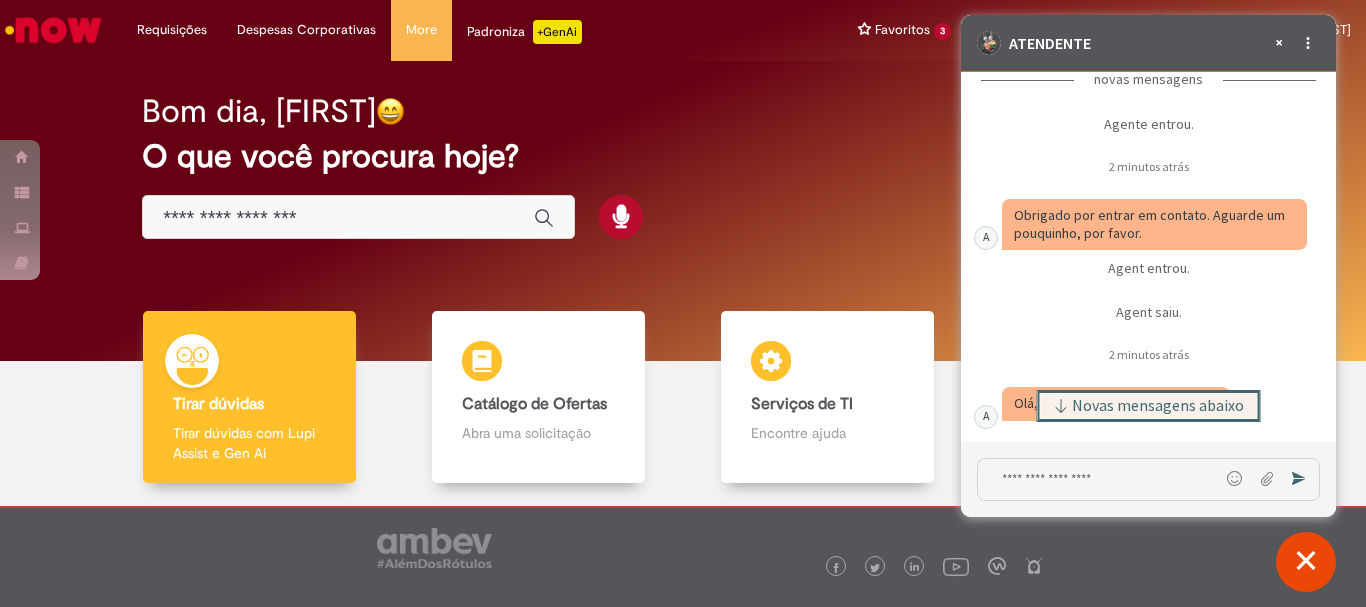 click on "Novas mensagens abaixo" at bounding box center (1158, 406) 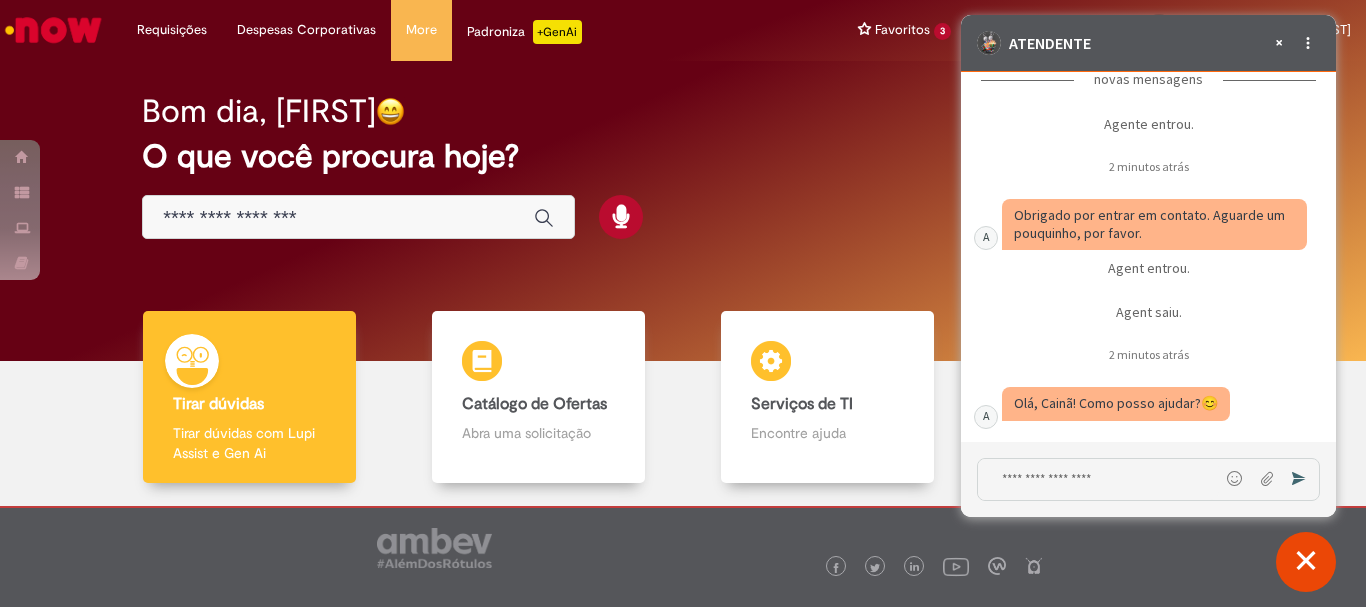 click at bounding box center [1098, 479] 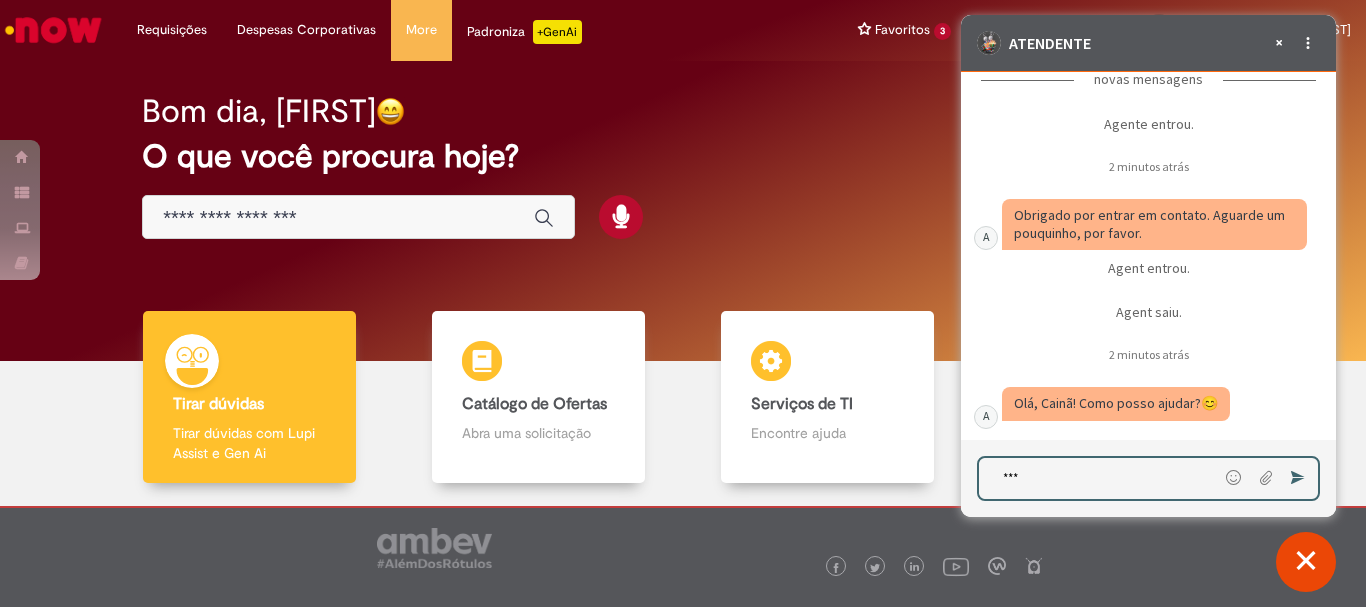 type on "***" 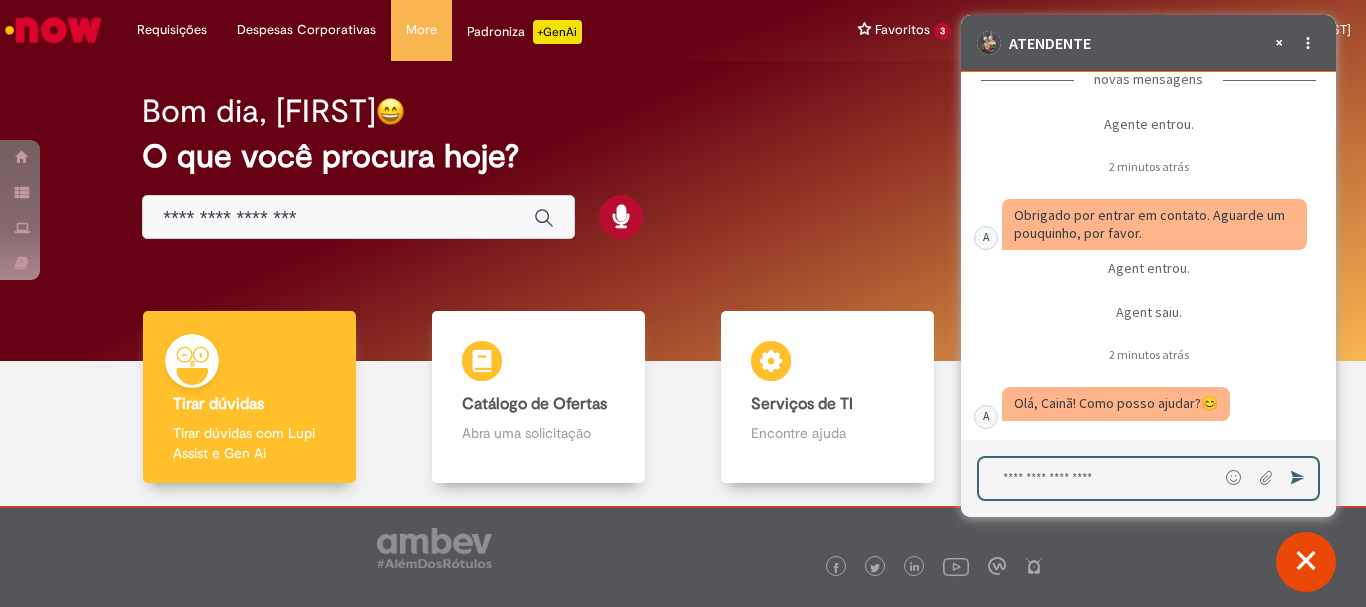 scroll, scrollTop: 5004, scrollLeft: 0, axis: vertical 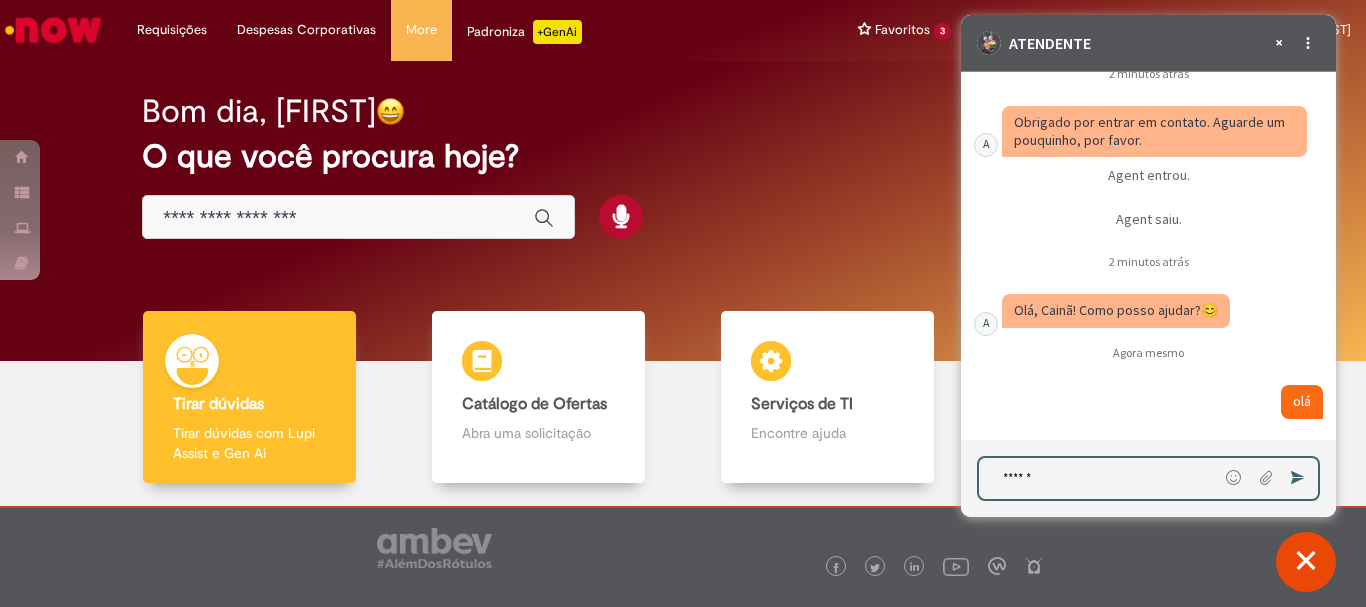 type on "*******" 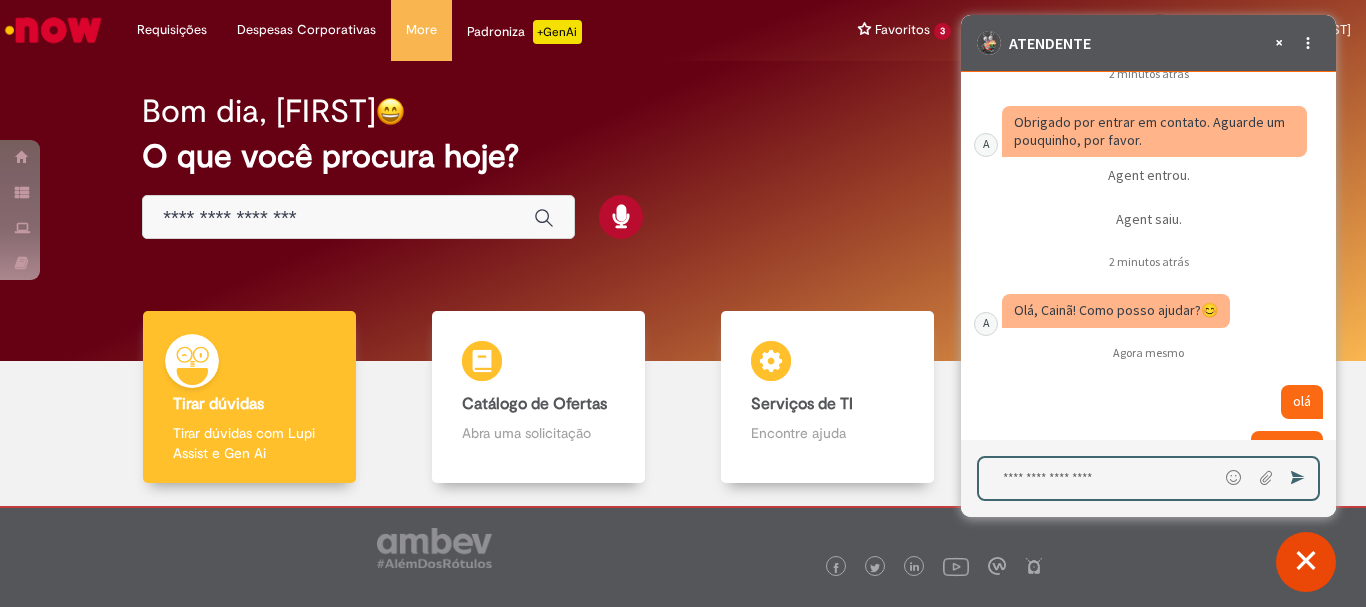 scroll, scrollTop: 5050, scrollLeft: 0, axis: vertical 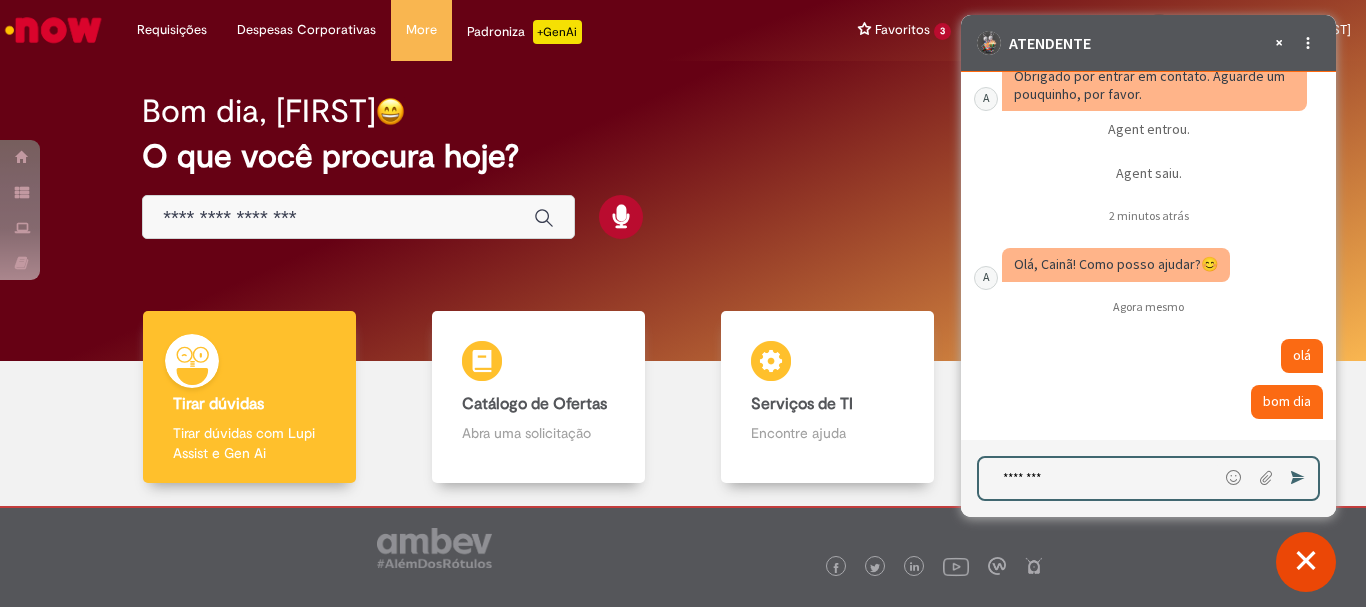 type on "**********" 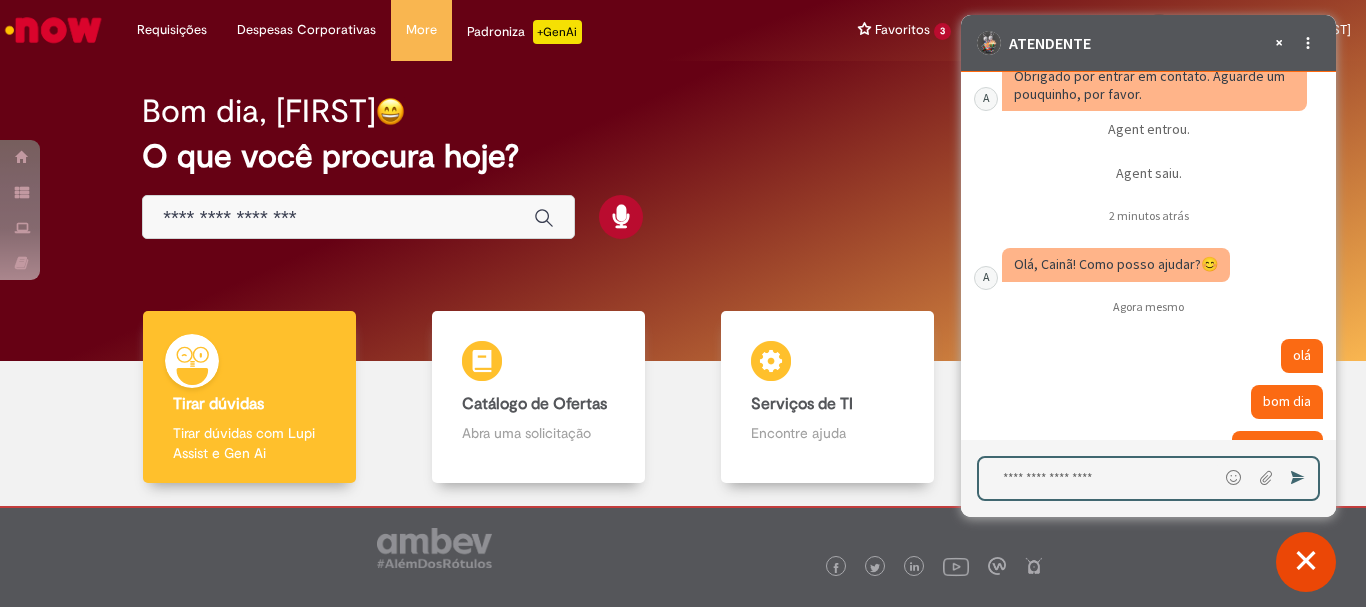 scroll, scrollTop: 5096, scrollLeft: 0, axis: vertical 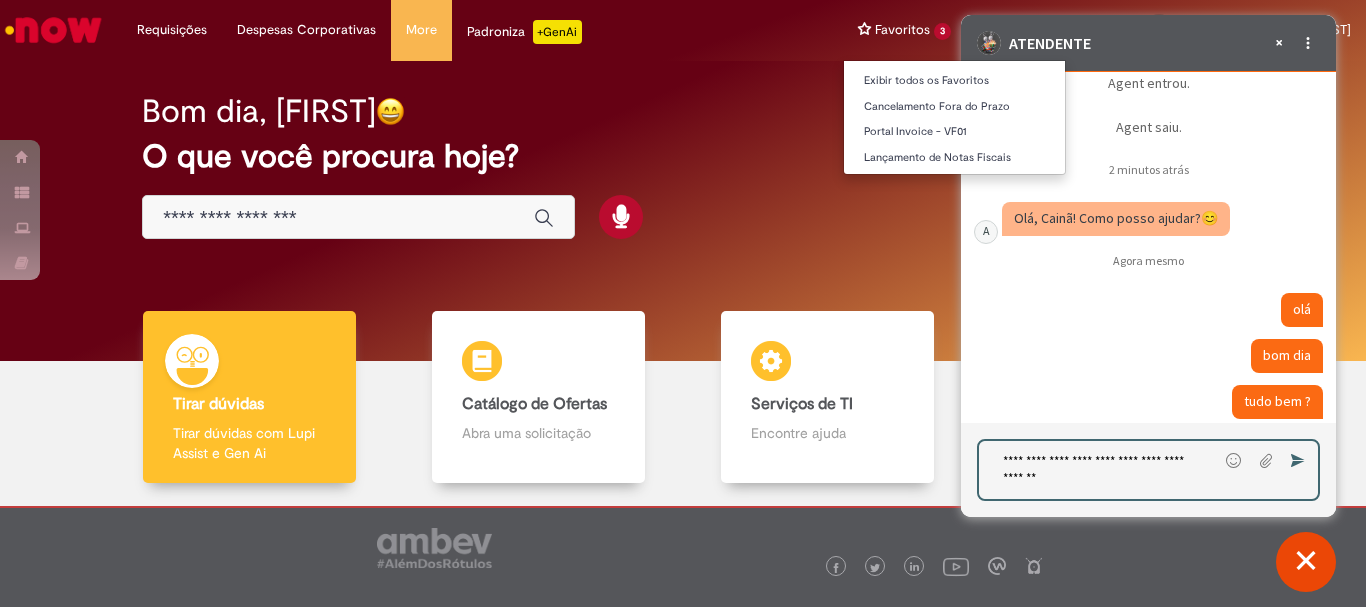 type on "**********" 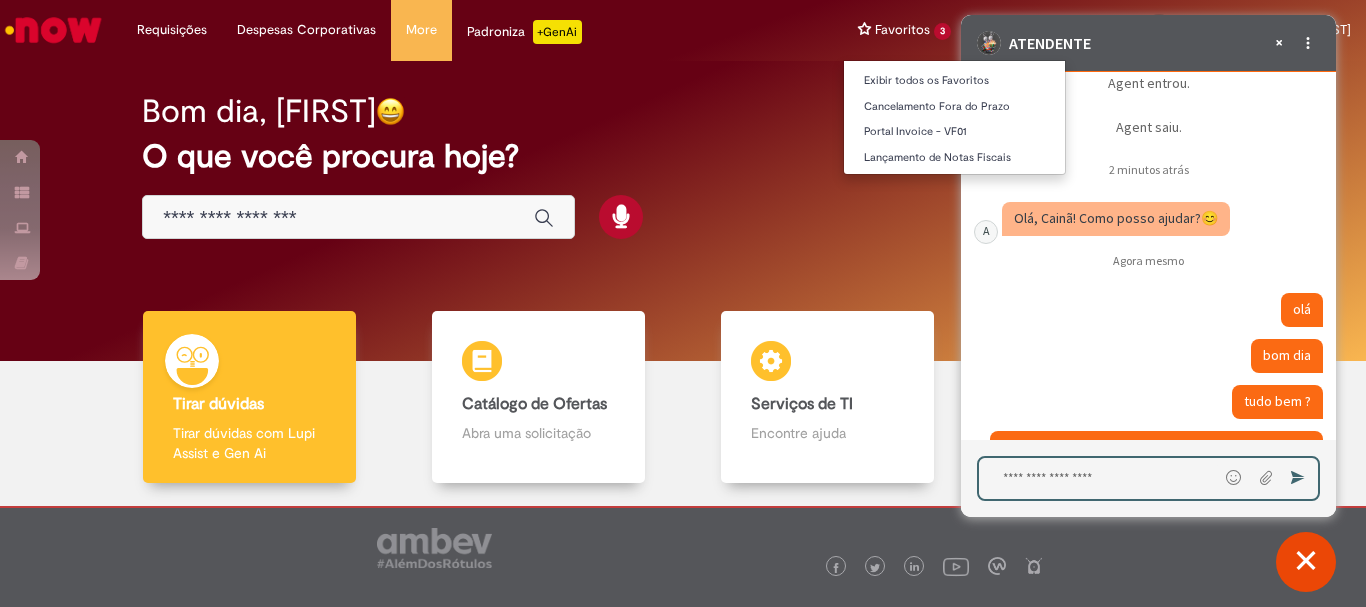 scroll, scrollTop: 5107, scrollLeft: 0, axis: vertical 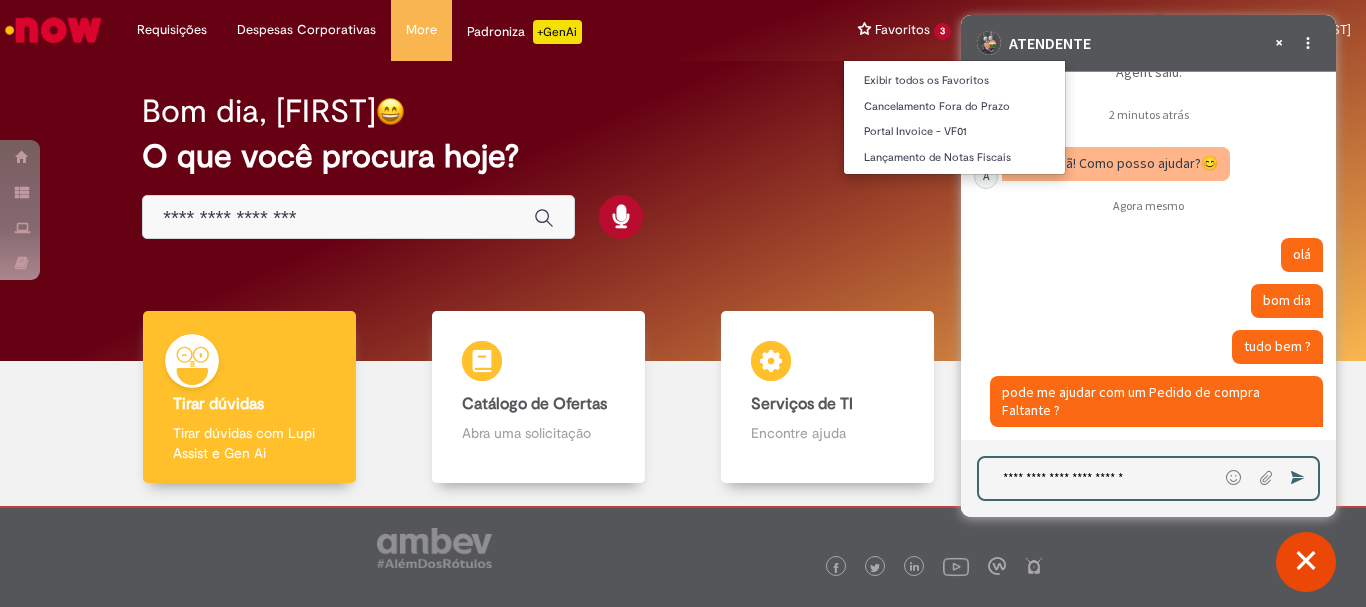 type on "**********" 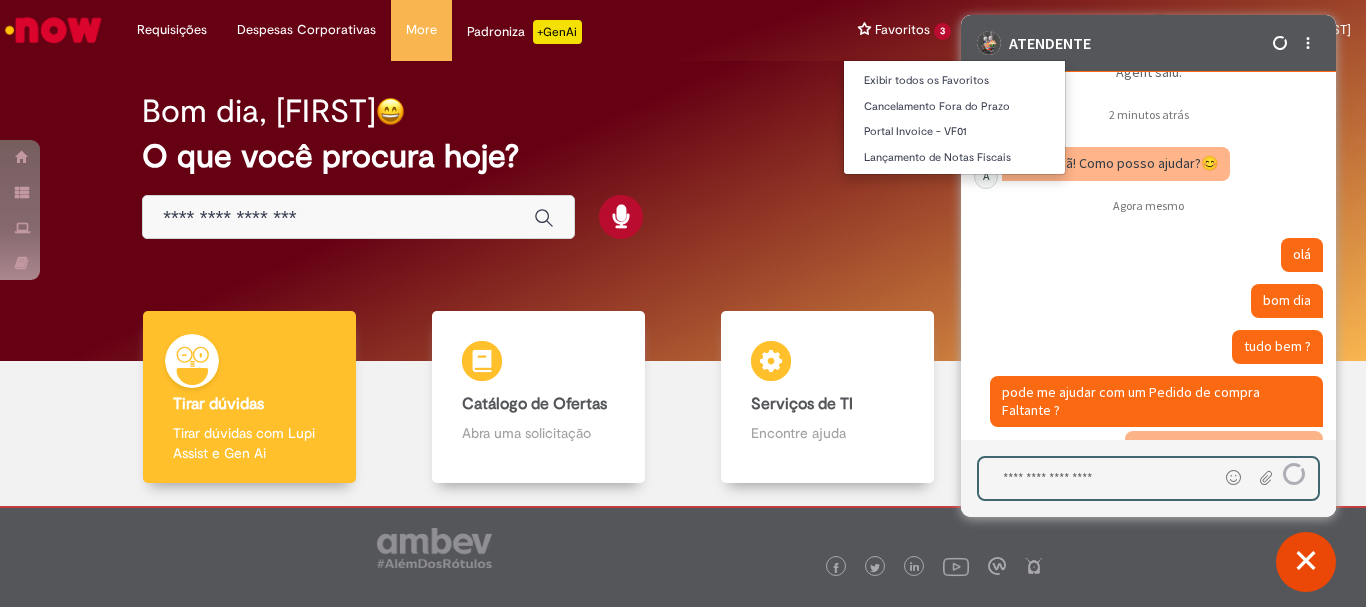 scroll, scrollTop: 5153, scrollLeft: 0, axis: vertical 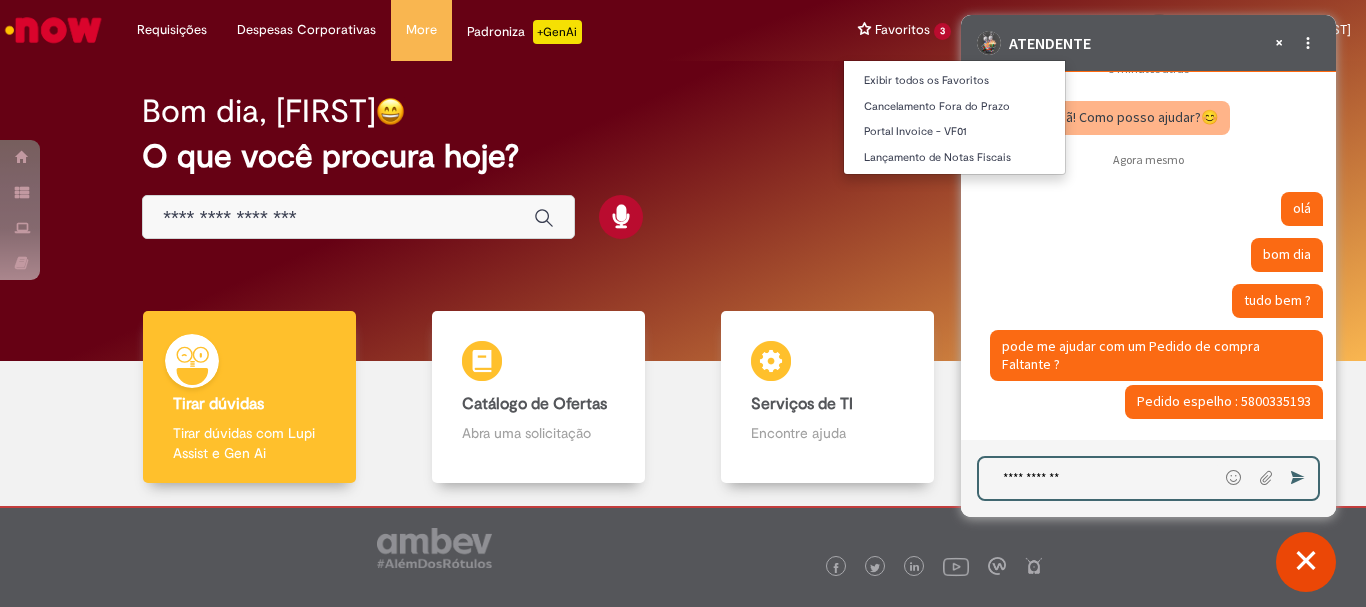 type on "**********" 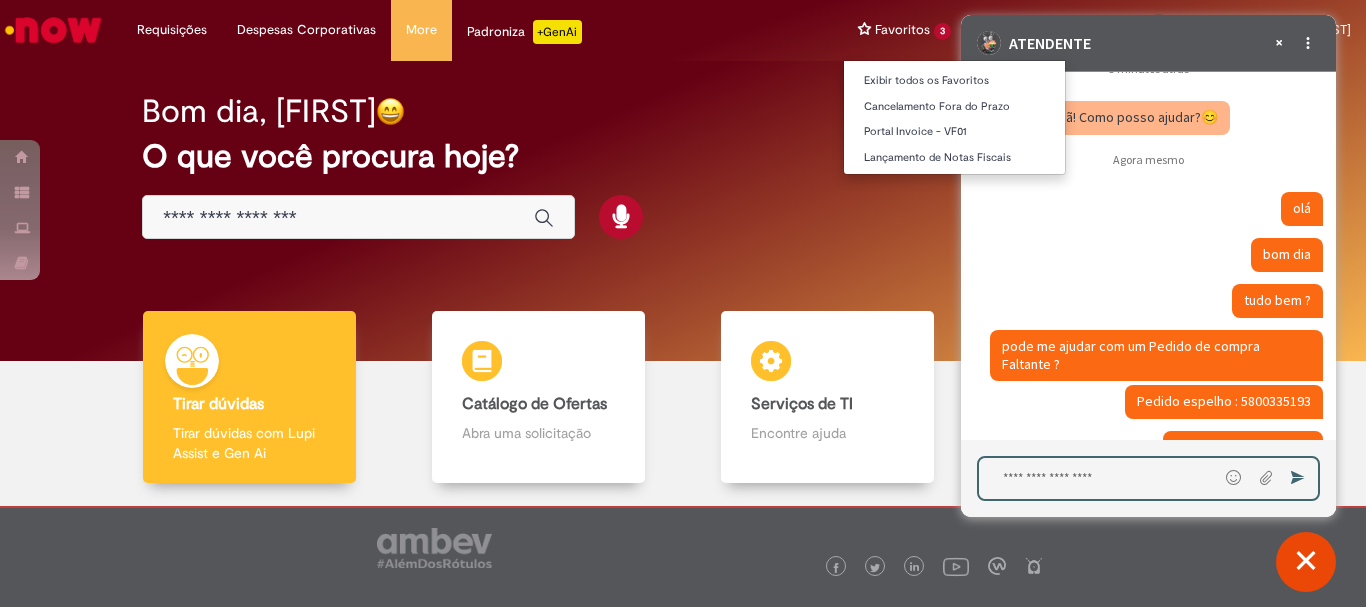 scroll, scrollTop: 5199, scrollLeft: 0, axis: vertical 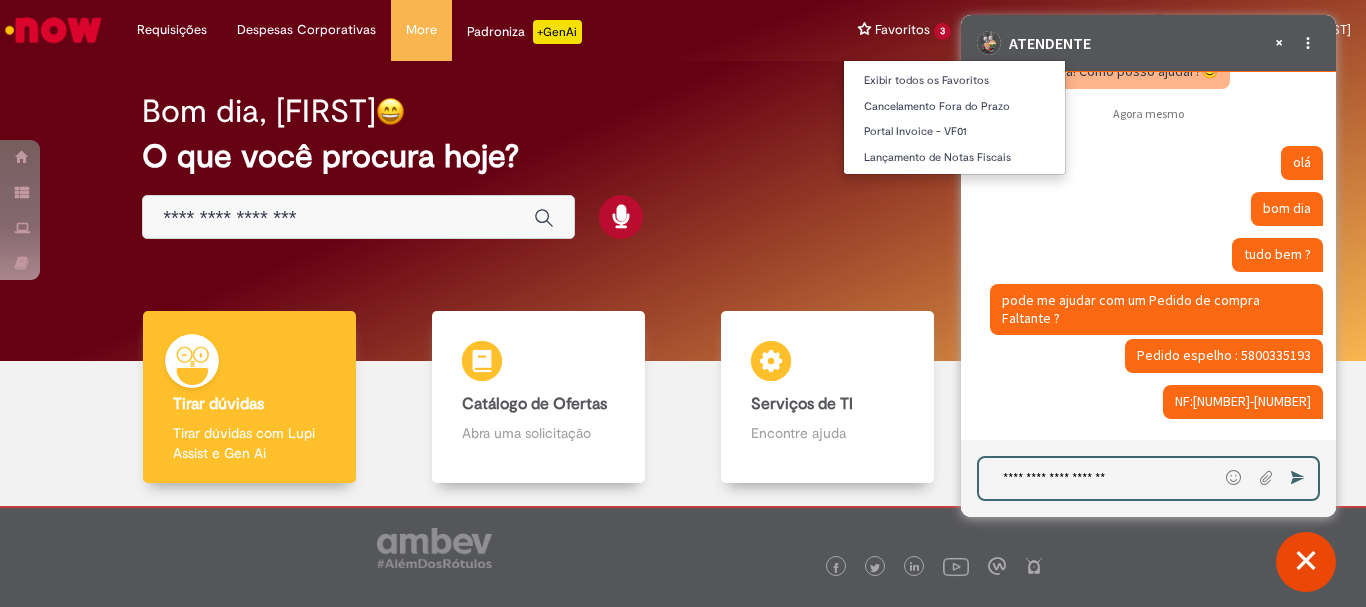 type on "**********" 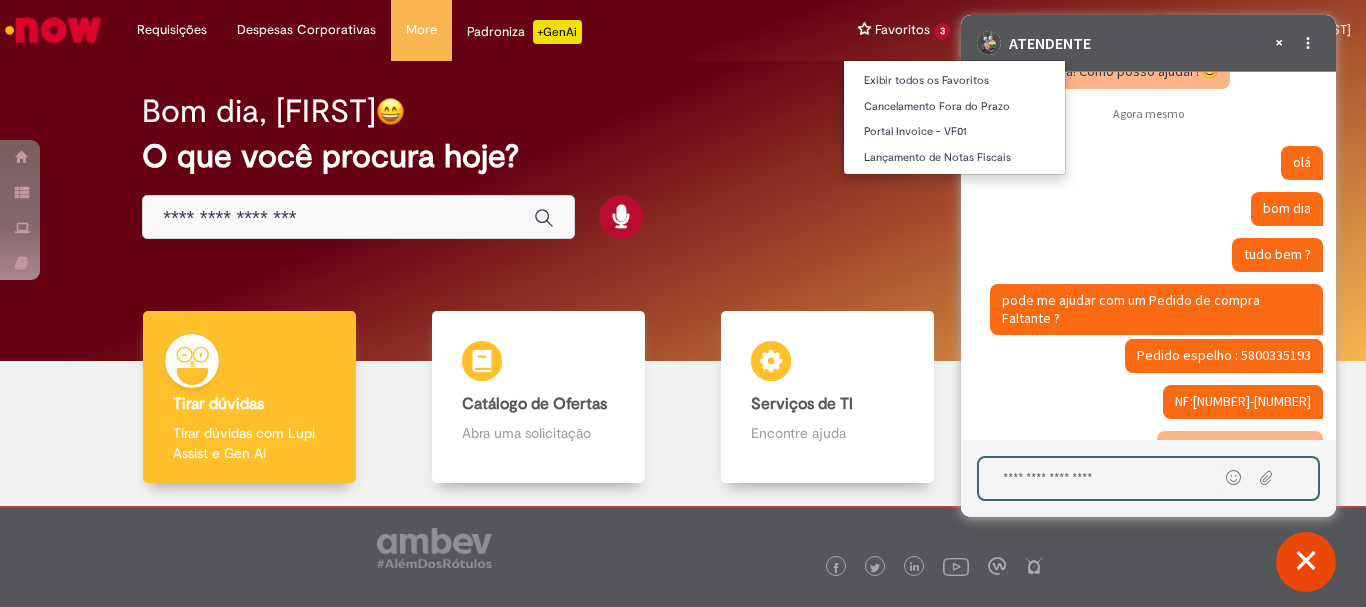 scroll, scrollTop: 5245, scrollLeft: 0, axis: vertical 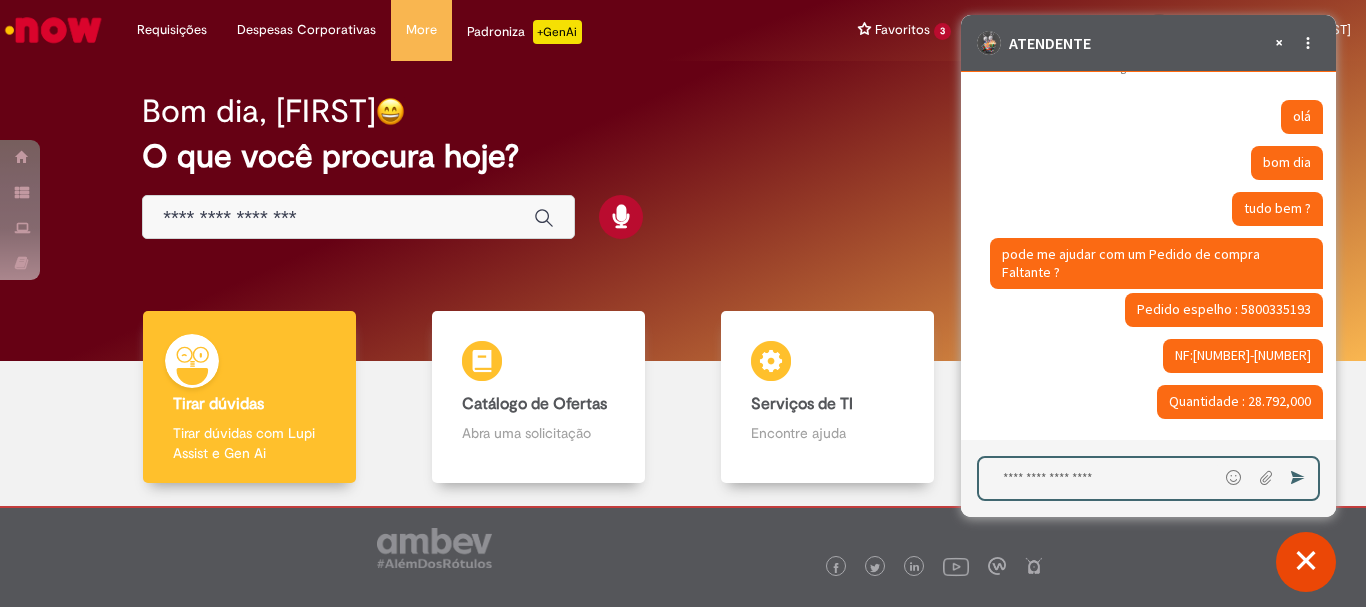type 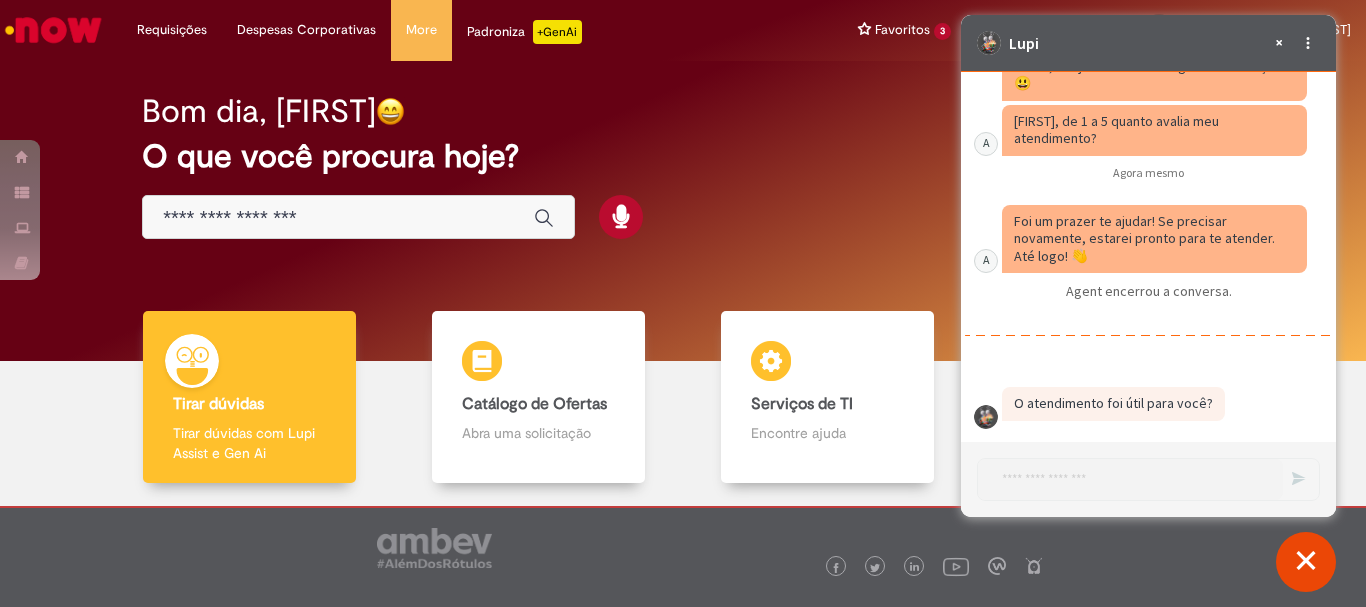 scroll, scrollTop: 6209, scrollLeft: 0, axis: vertical 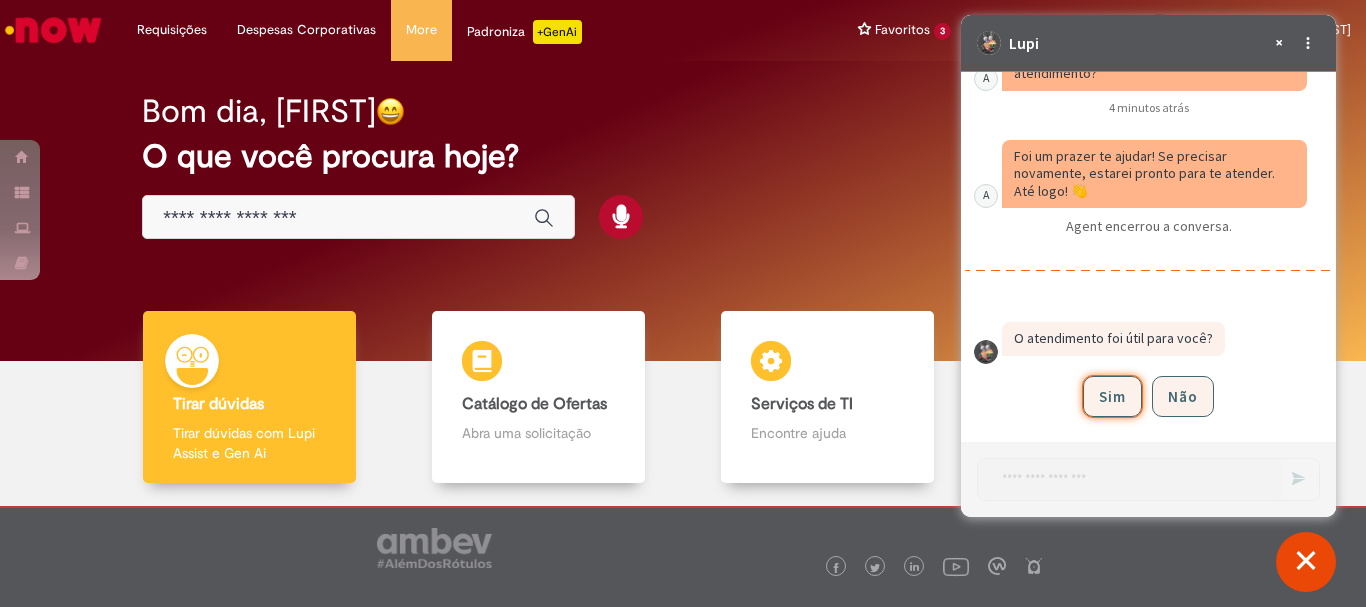 type on "1" 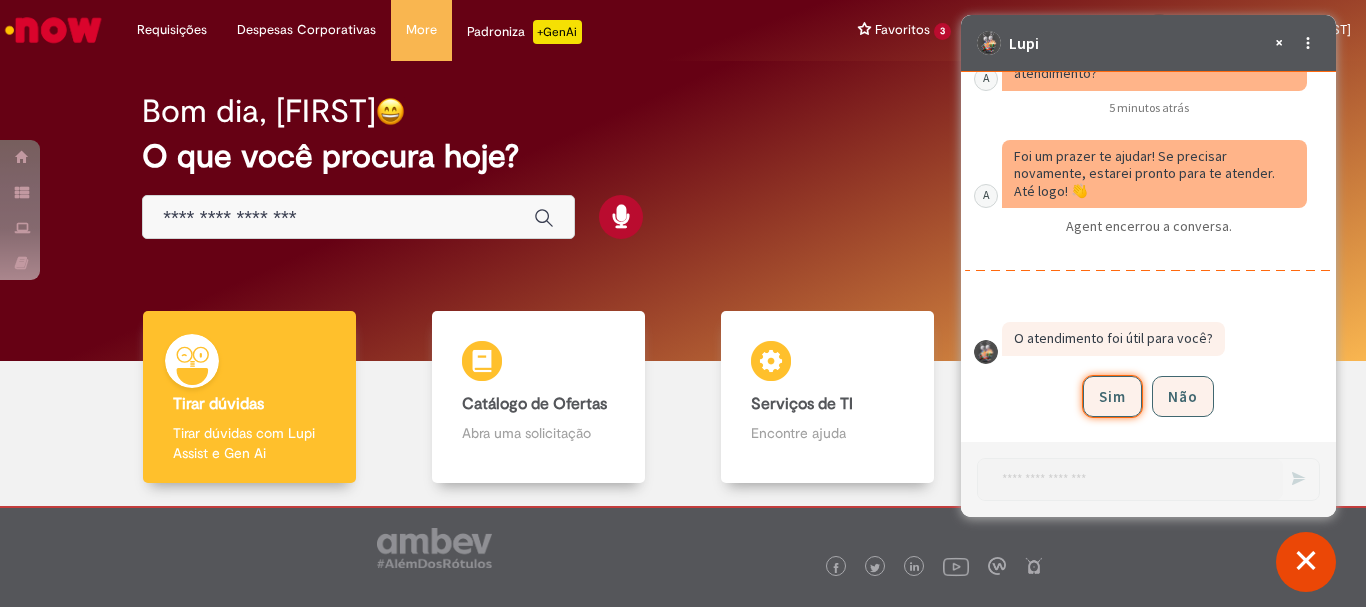 scroll, scrollTop: 6209, scrollLeft: 0, axis: vertical 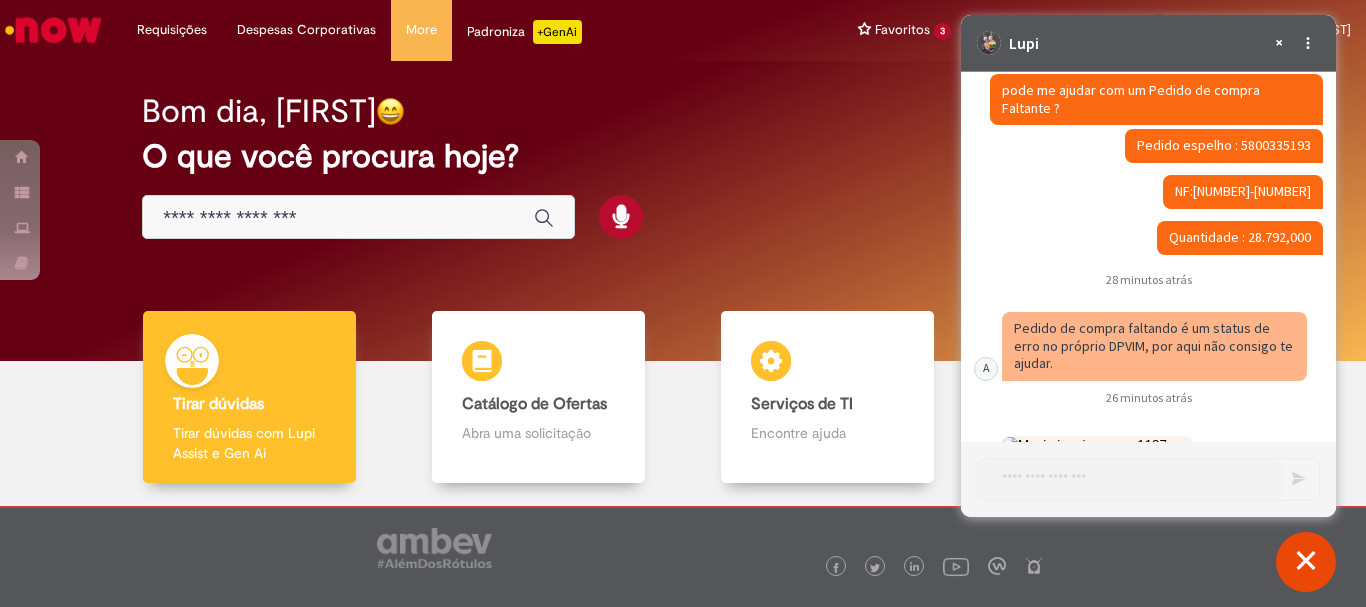 drag, startPoint x: 1232, startPoint y: 189, endPoint x: 1301, endPoint y: 195, distance: 69.260376 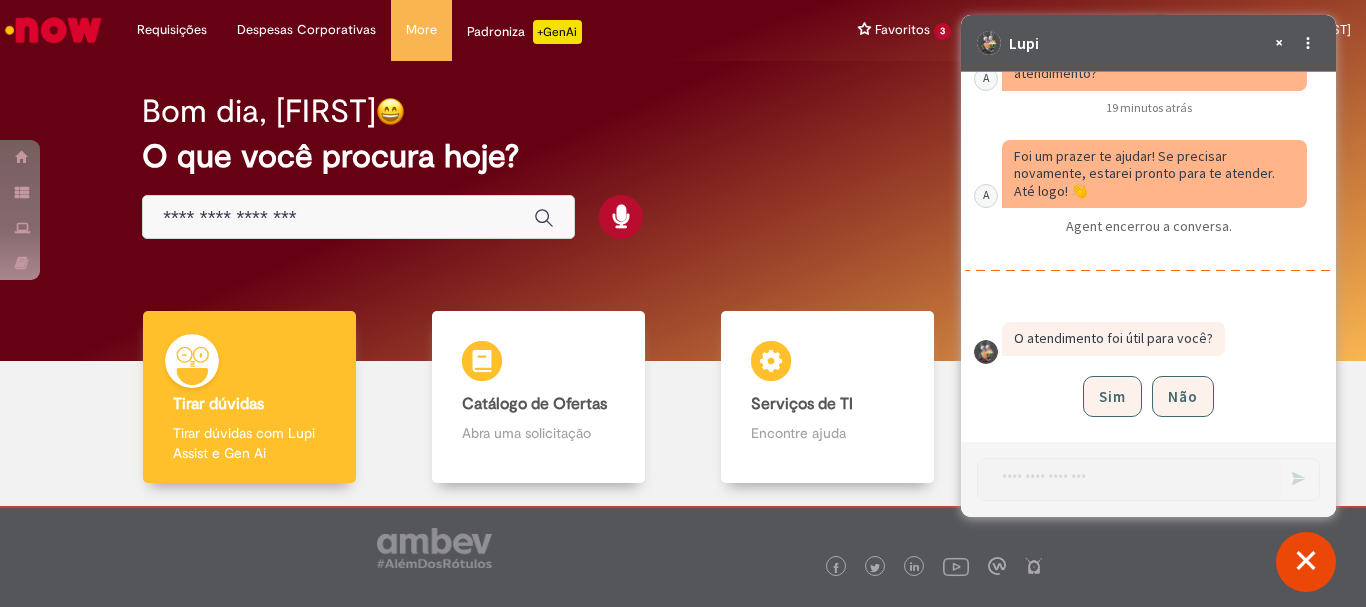 scroll, scrollTop: 6209, scrollLeft: 0, axis: vertical 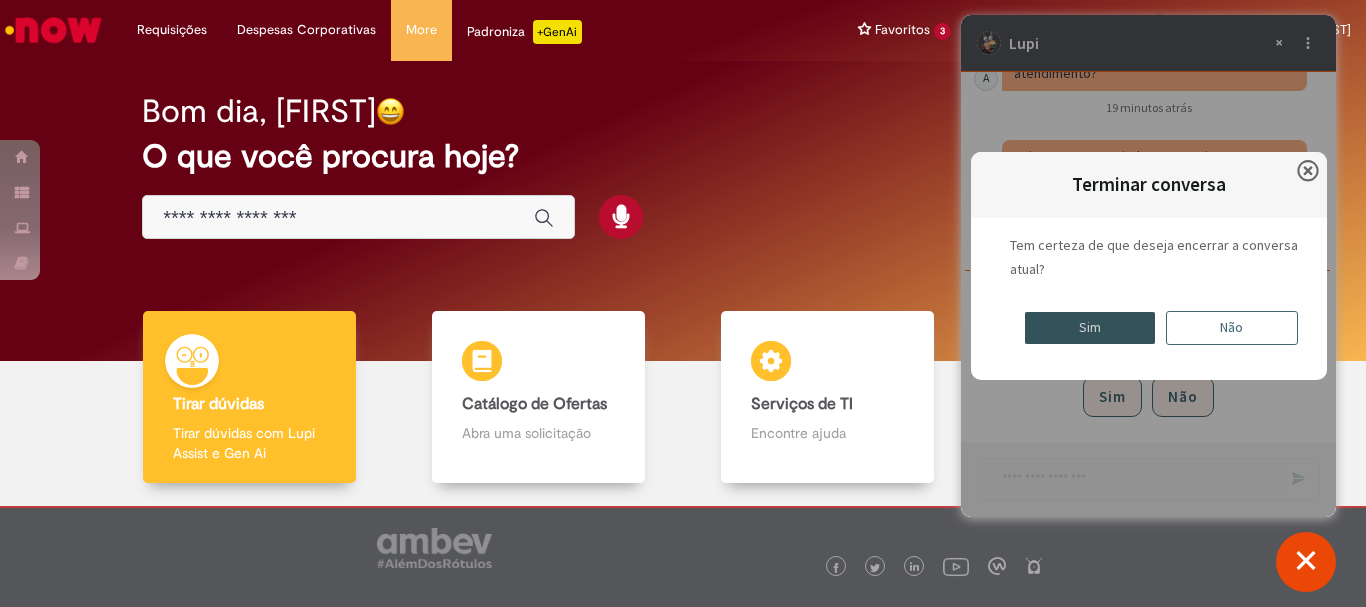 click on "Sim" at bounding box center (1090, 328) 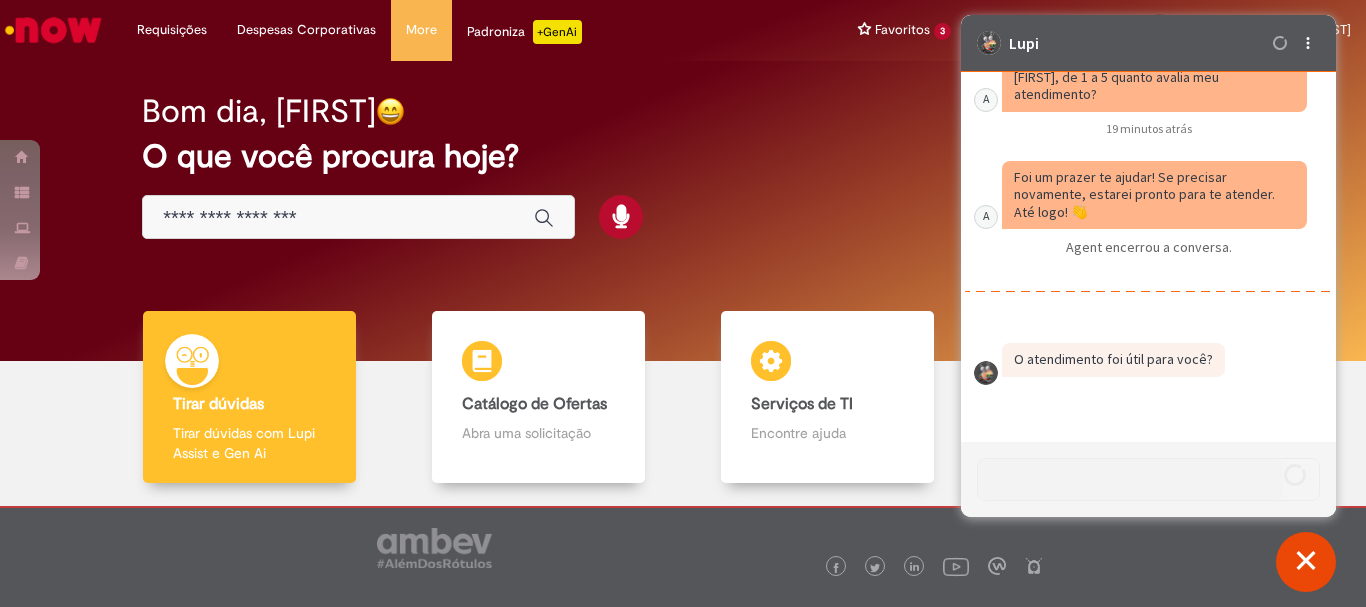 scroll, scrollTop: 6188, scrollLeft: 0, axis: vertical 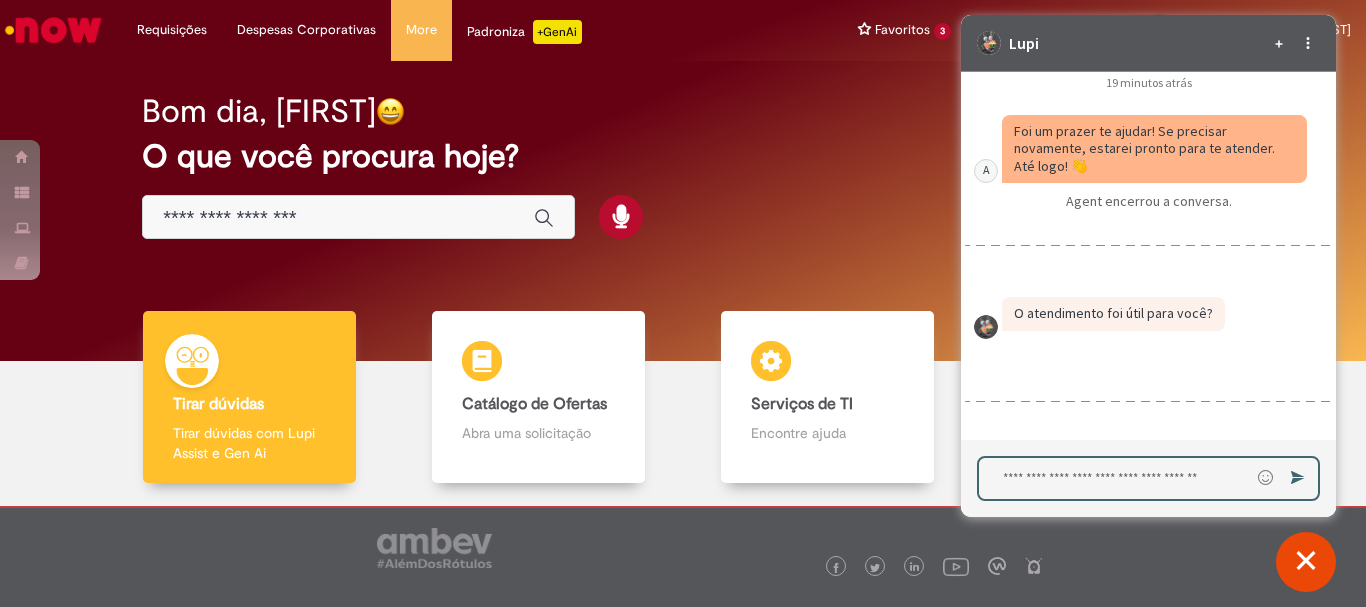 click at bounding box center (1114, 478) 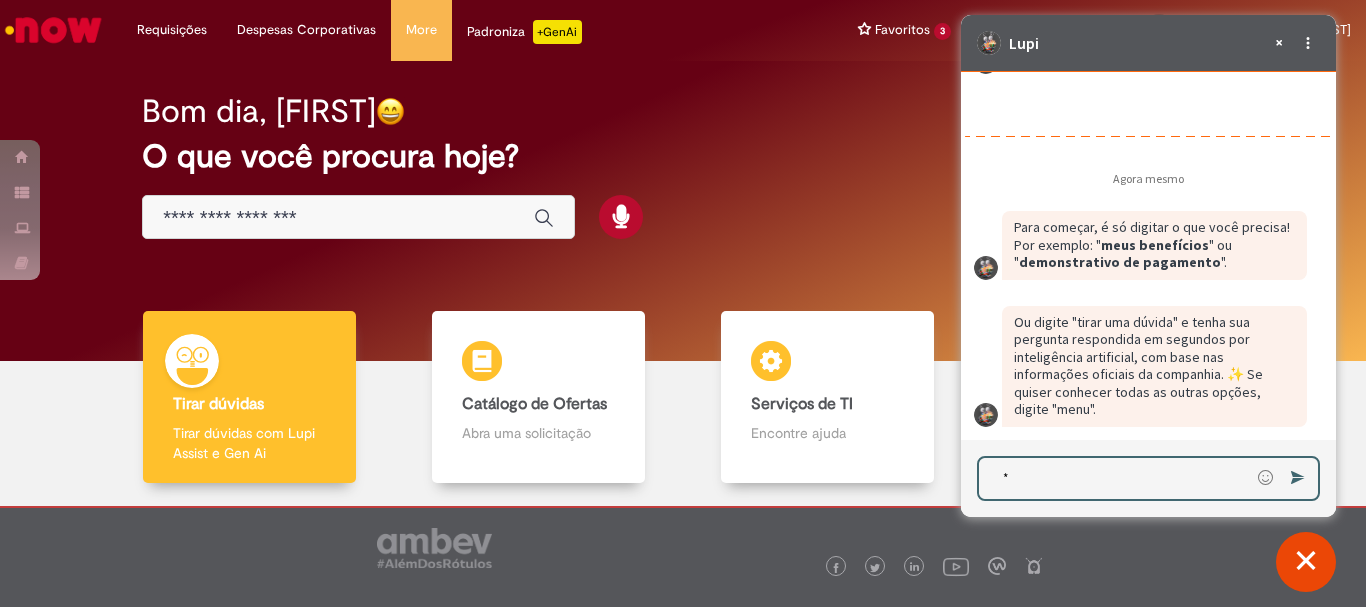 scroll, scrollTop: 6498, scrollLeft: 0, axis: vertical 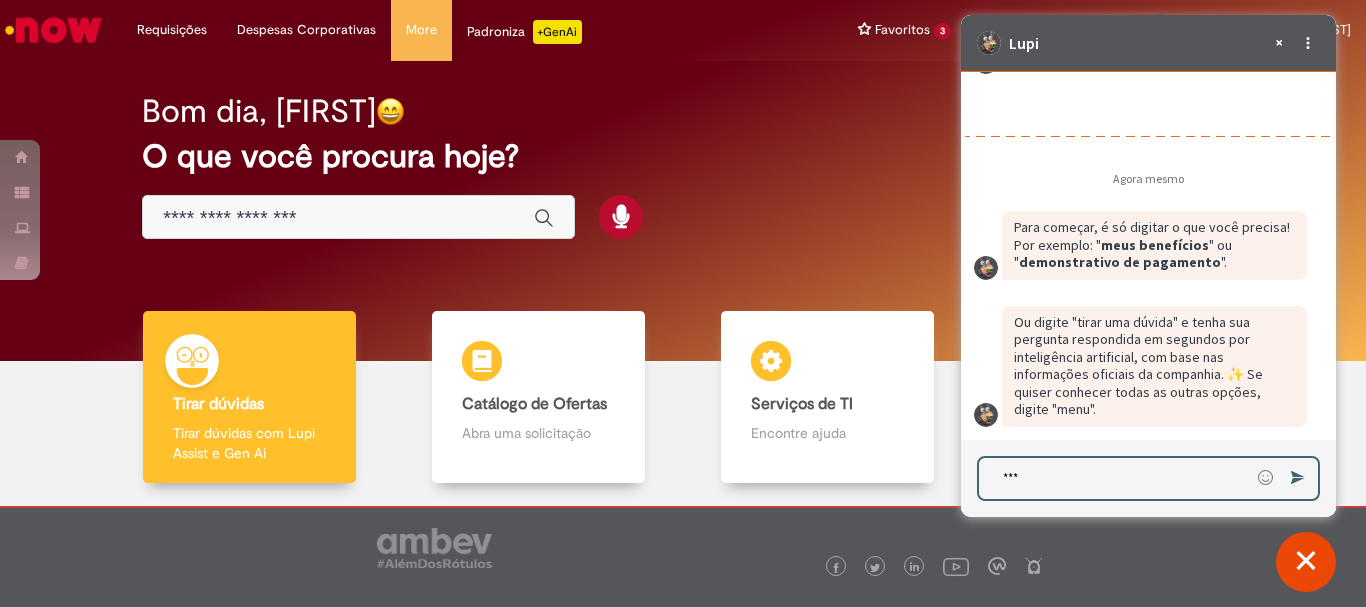 type on "****" 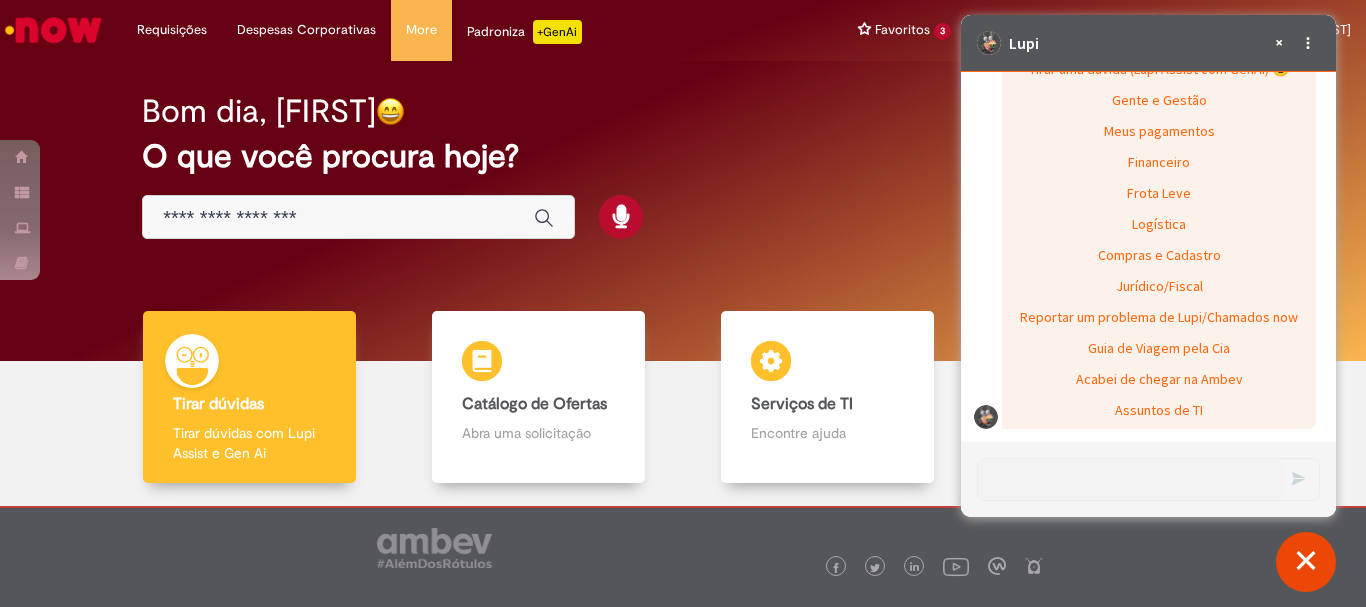 scroll, scrollTop: 7052, scrollLeft: 0, axis: vertical 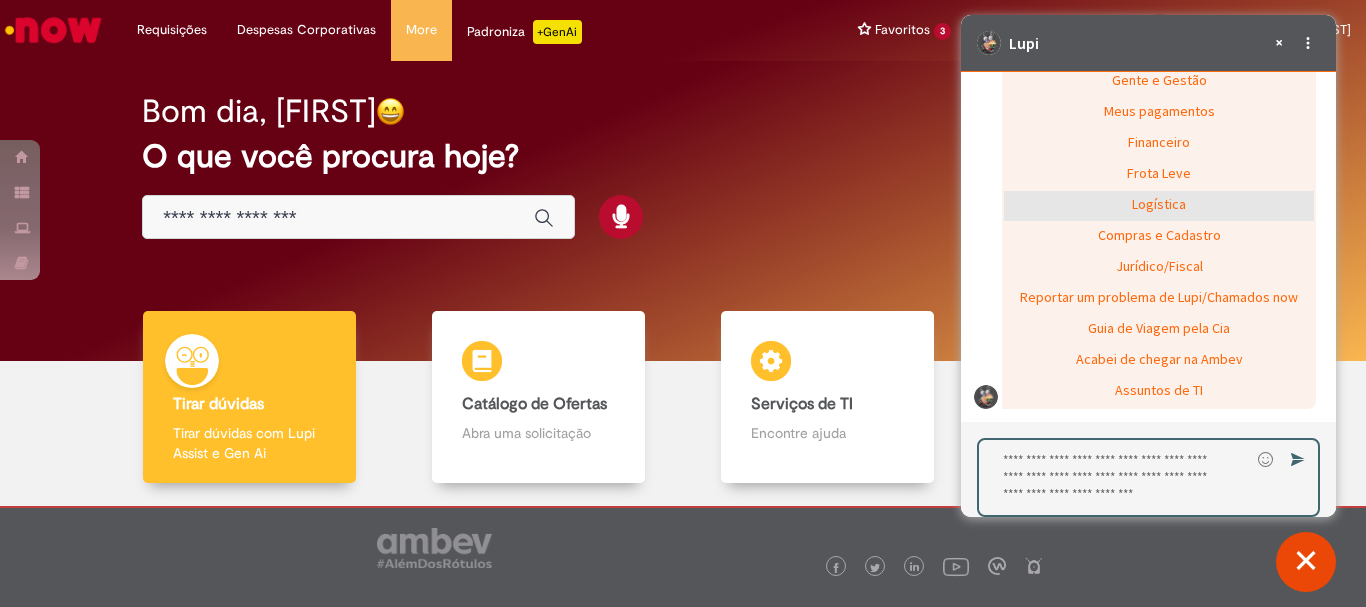 click on "Logística" 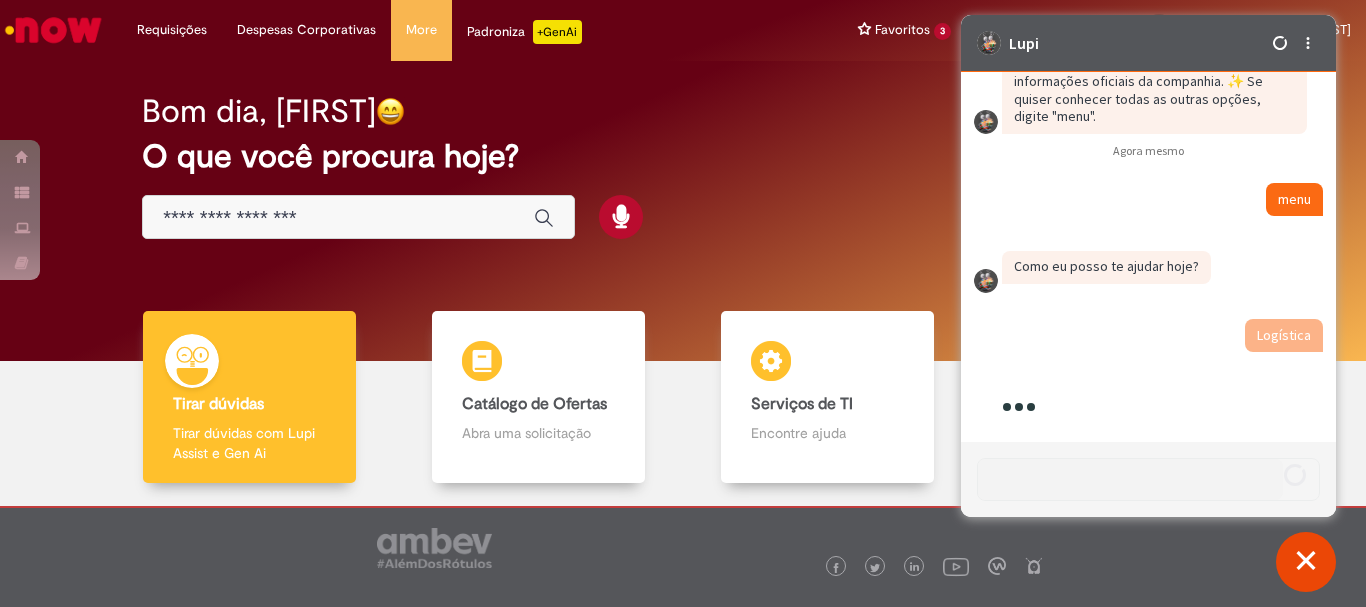 scroll, scrollTop: 6791, scrollLeft: 0, axis: vertical 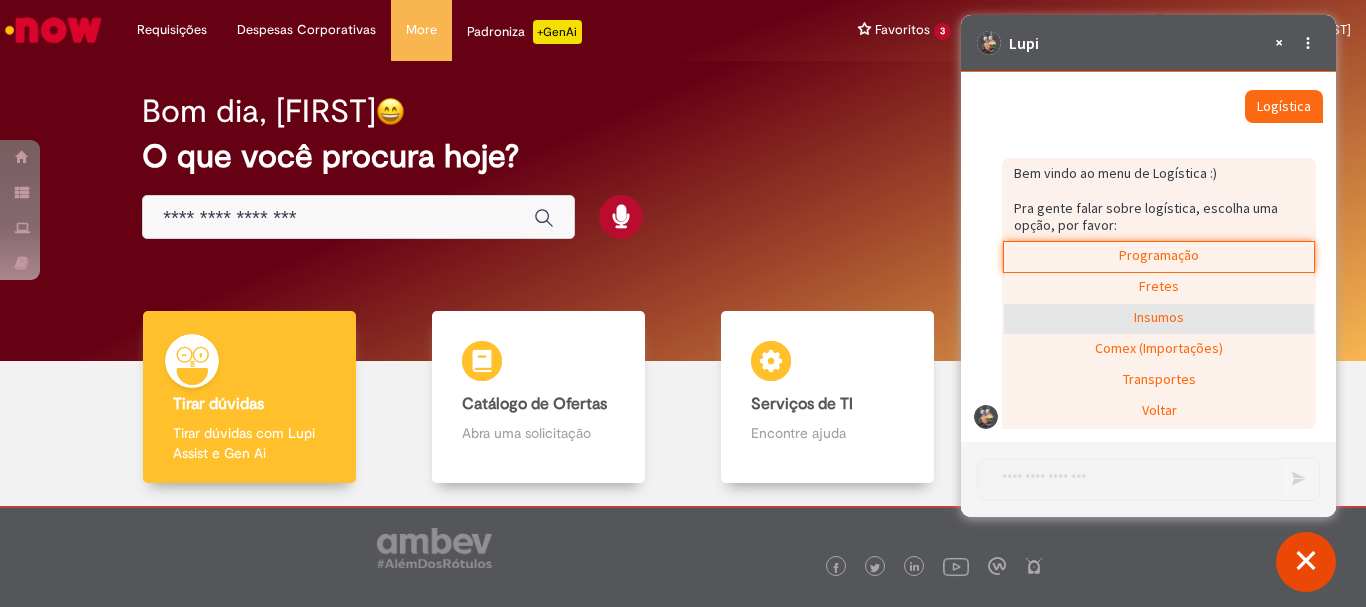 click on "Insumos" 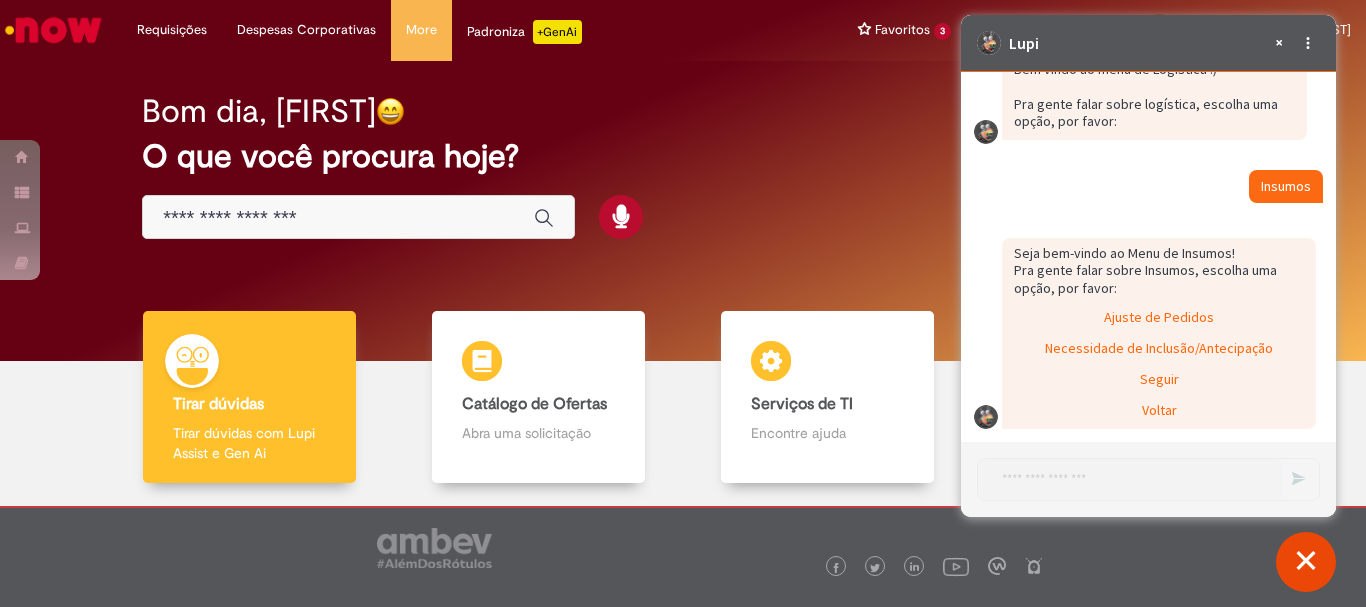 scroll, scrollTop: 7125, scrollLeft: 0, axis: vertical 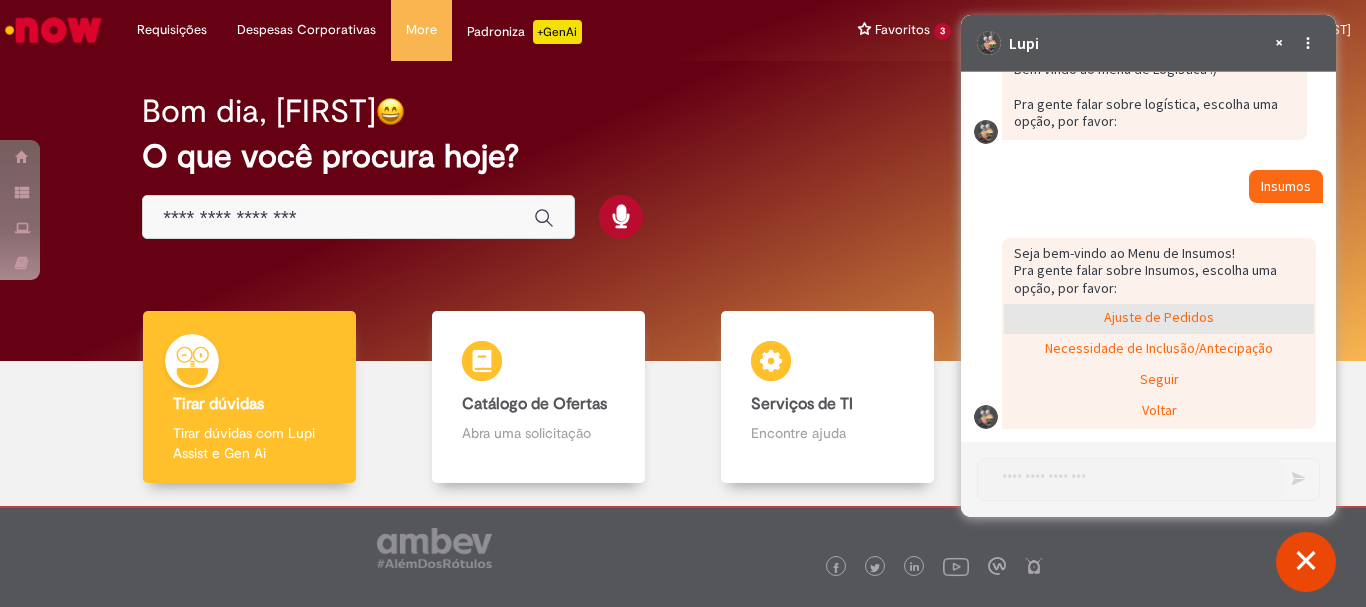 click on "Ajuste de Pedidos" 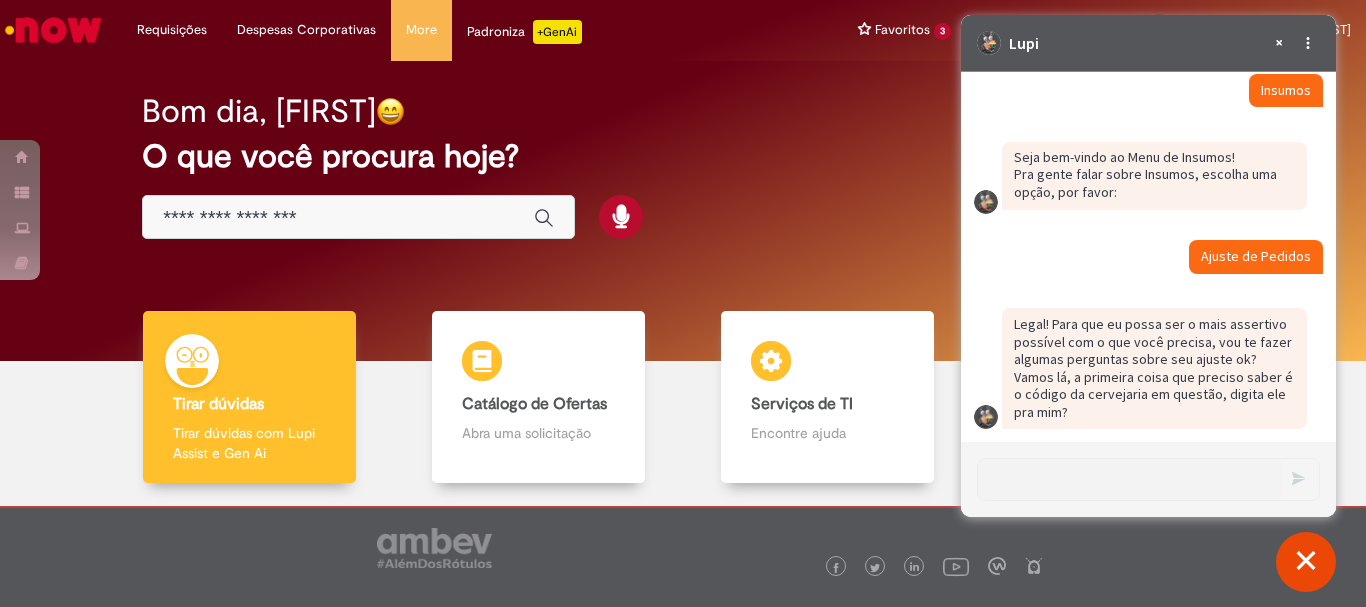 scroll, scrollTop: 7245, scrollLeft: 0, axis: vertical 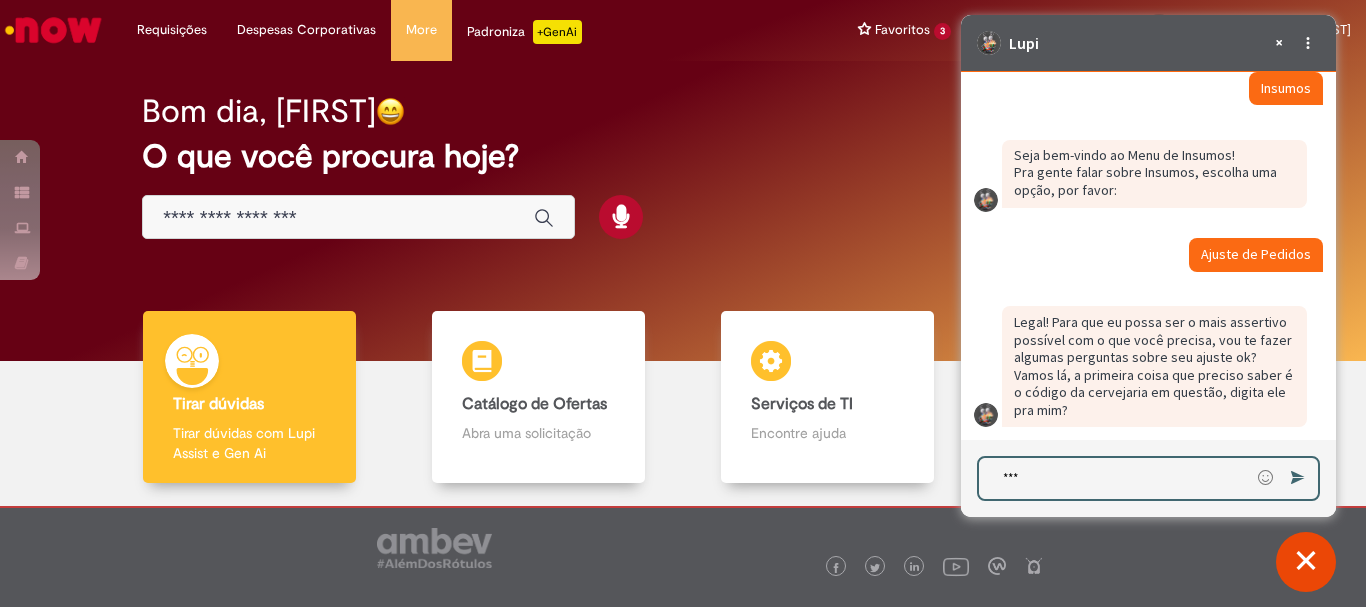 type on "****" 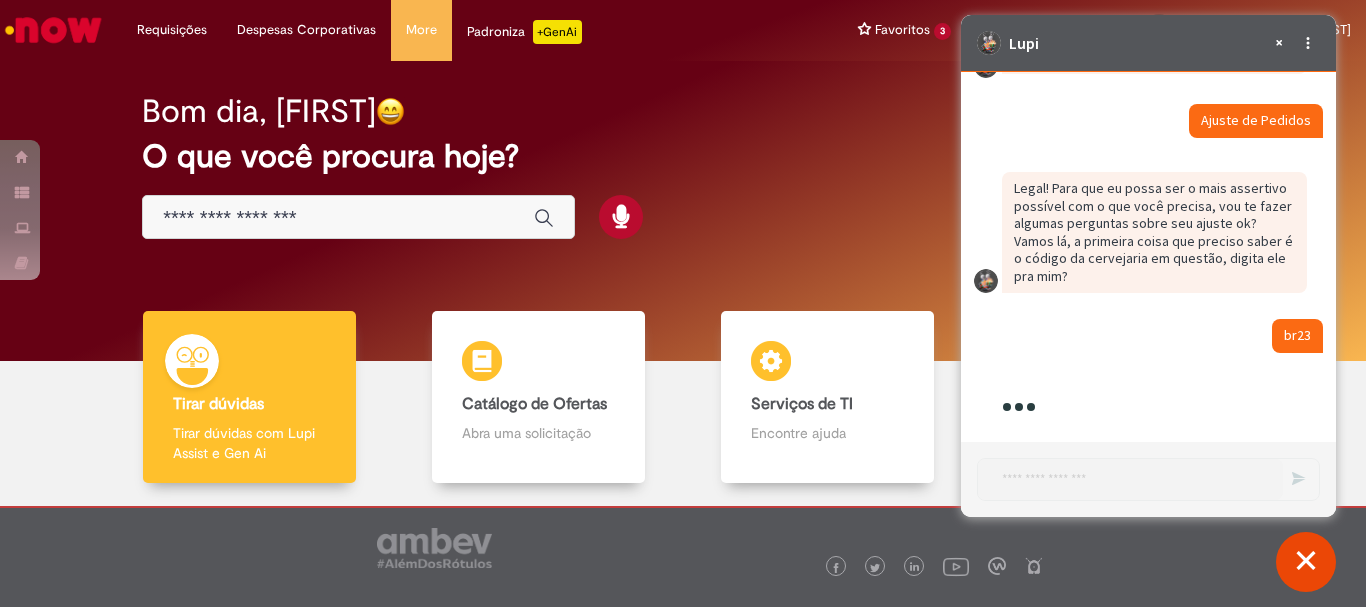 scroll, scrollTop: 7357, scrollLeft: 0, axis: vertical 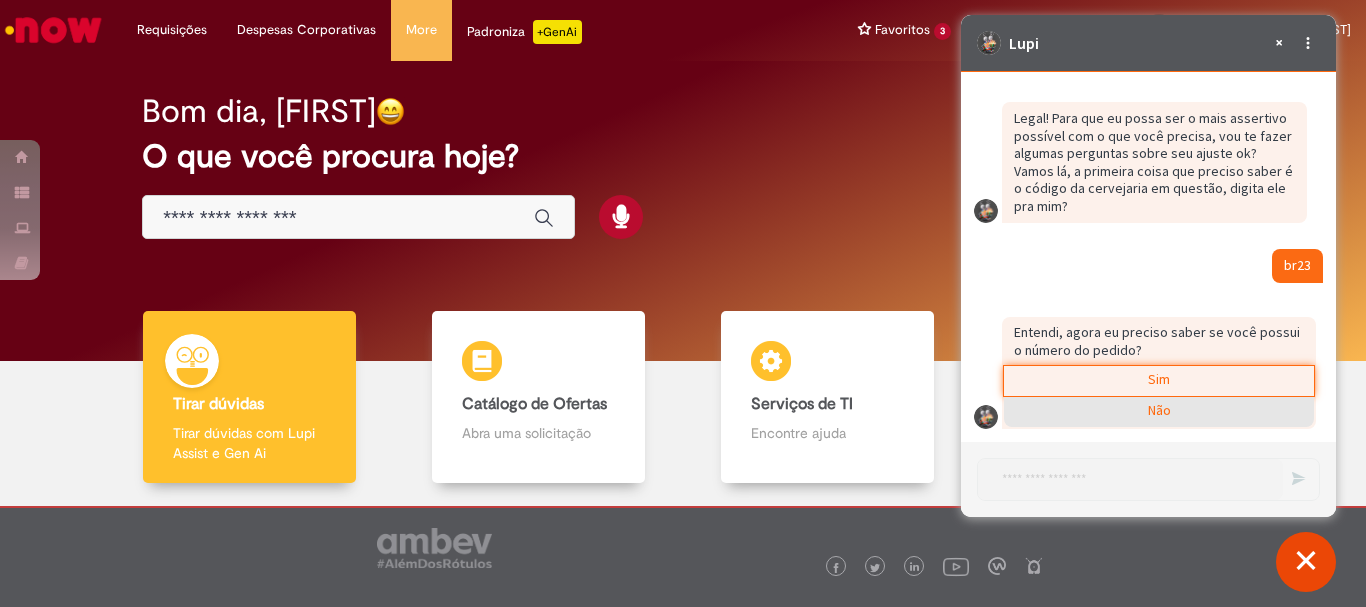 click on "Não" 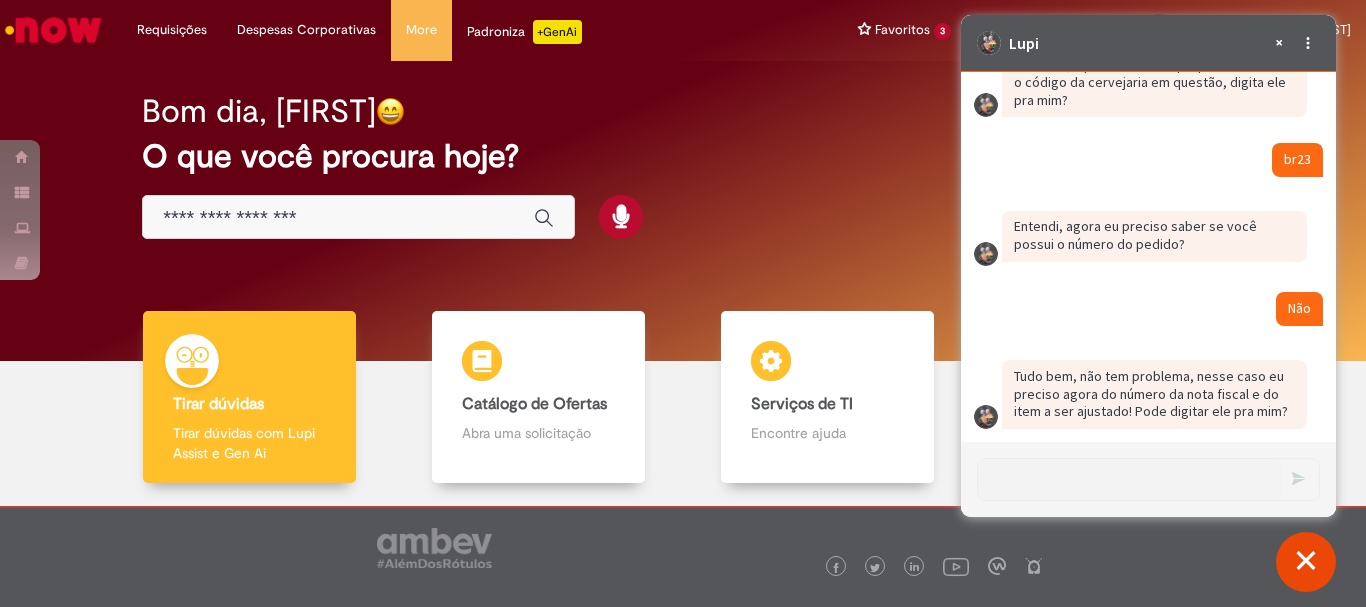 scroll, scrollTop: 7574, scrollLeft: 0, axis: vertical 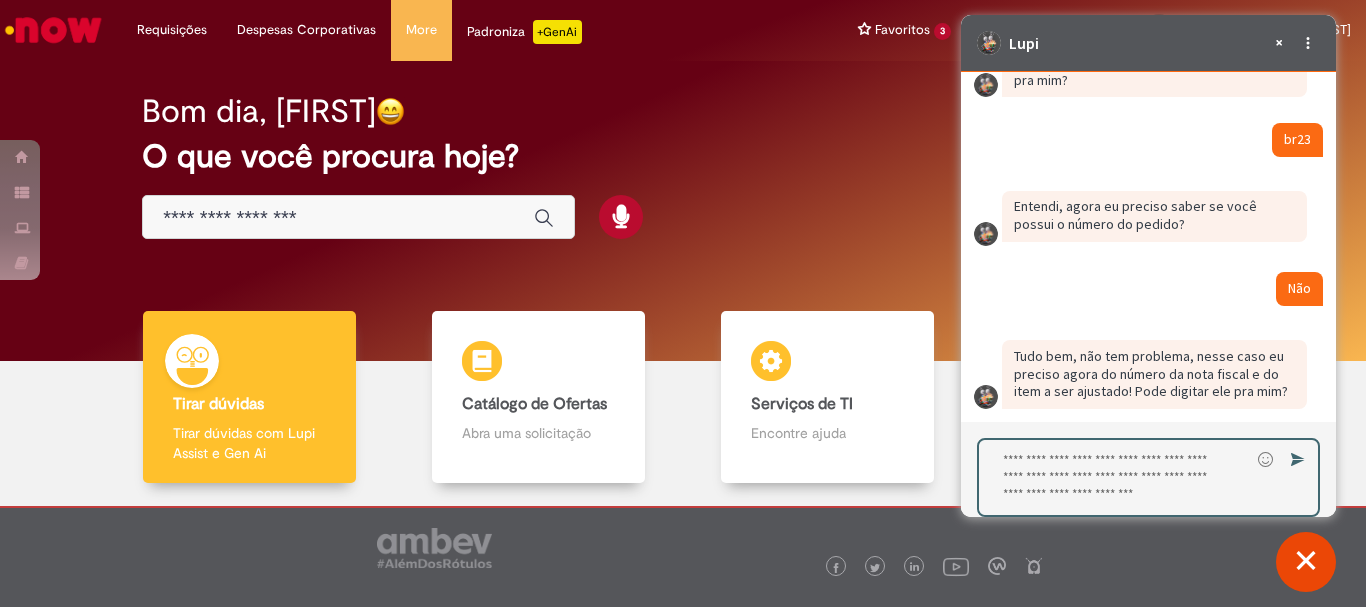 type on "*" 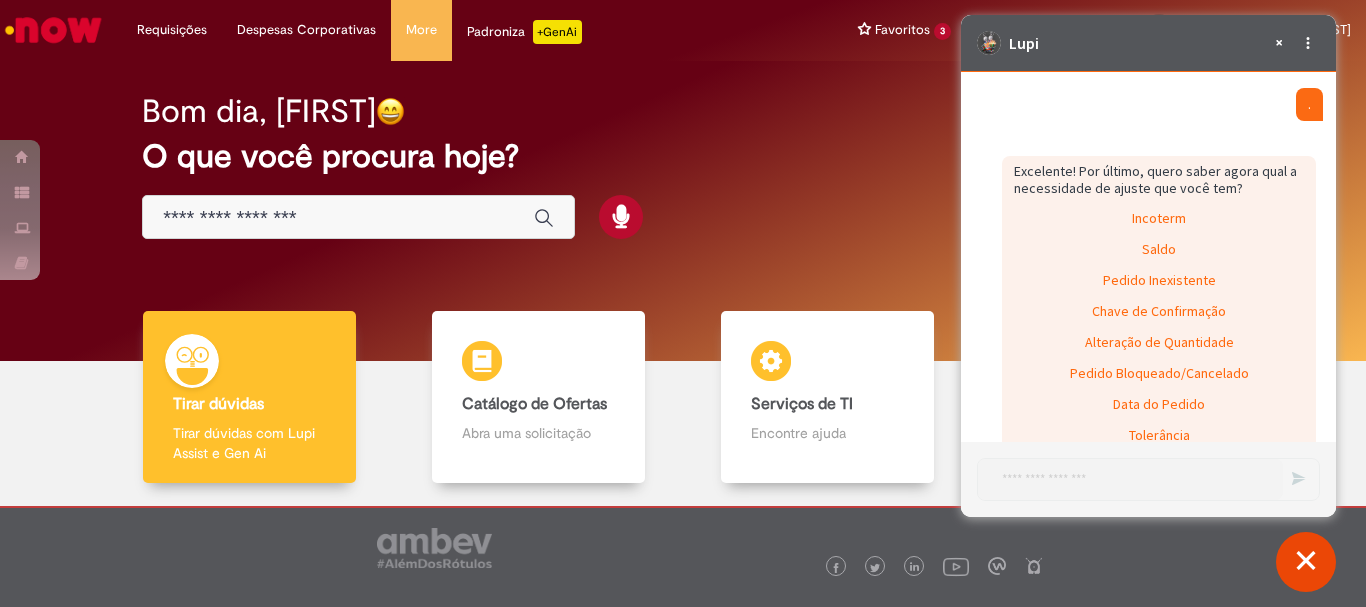 scroll, scrollTop: 7955, scrollLeft: 0, axis: vertical 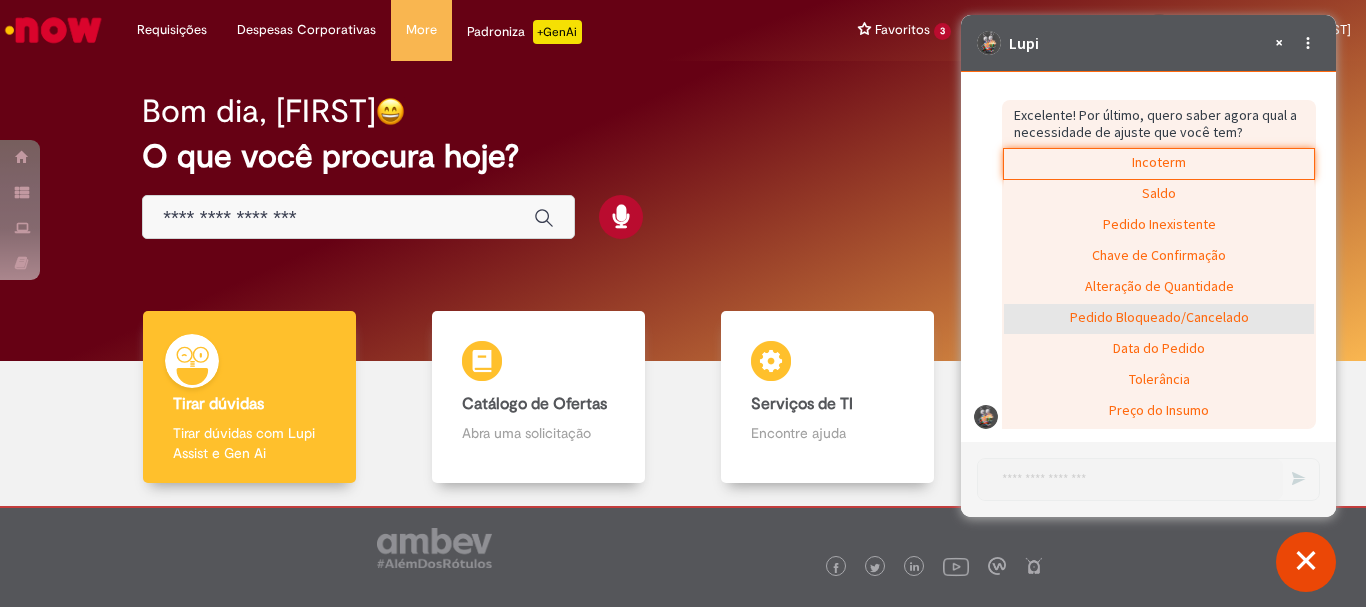 click on "Pedido Bloqueado/Cancelado" 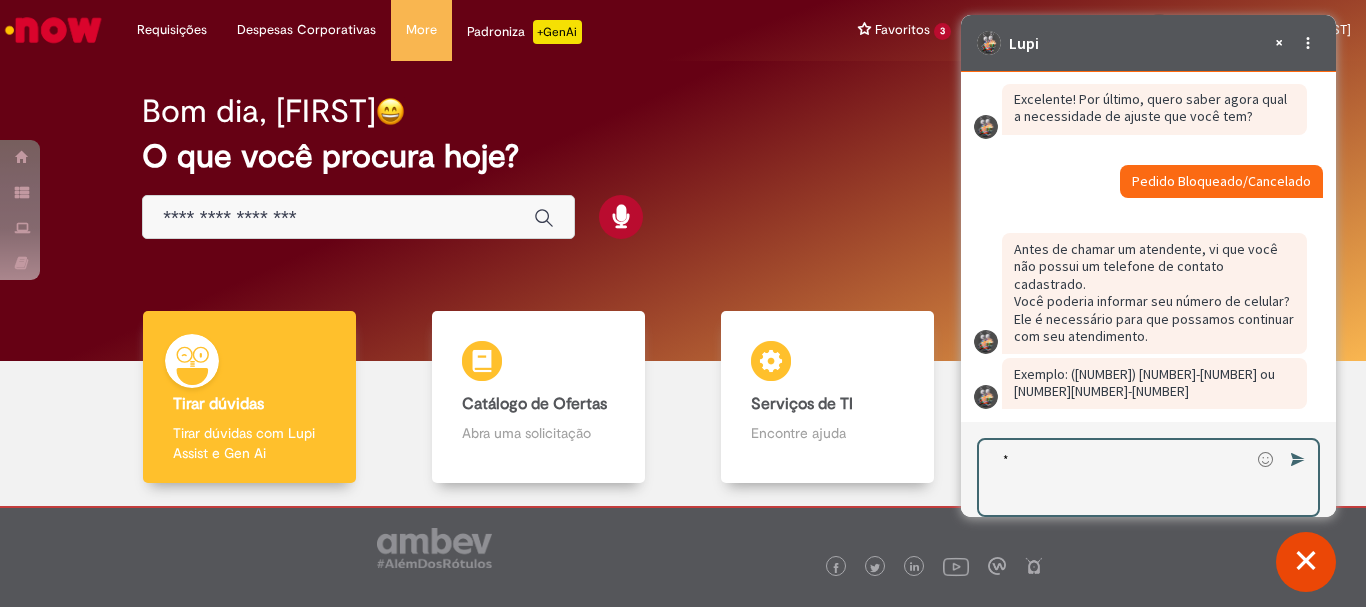 scroll, scrollTop: 7944, scrollLeft: 0, axis: vertical 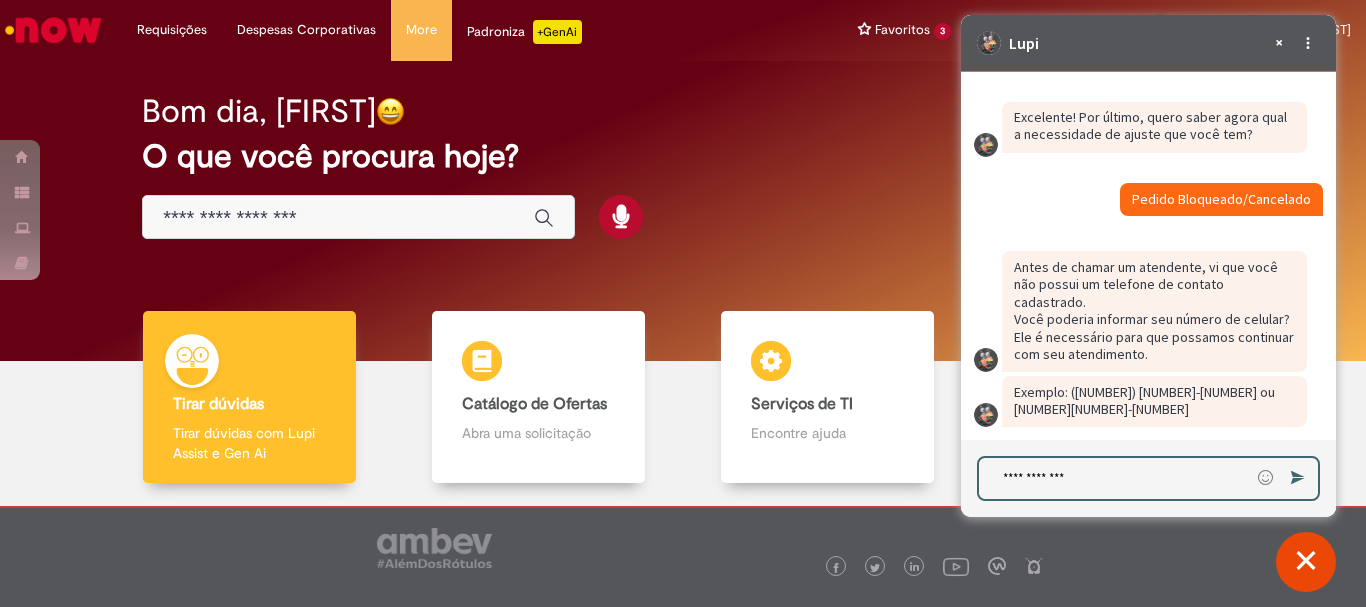 type on "**********" 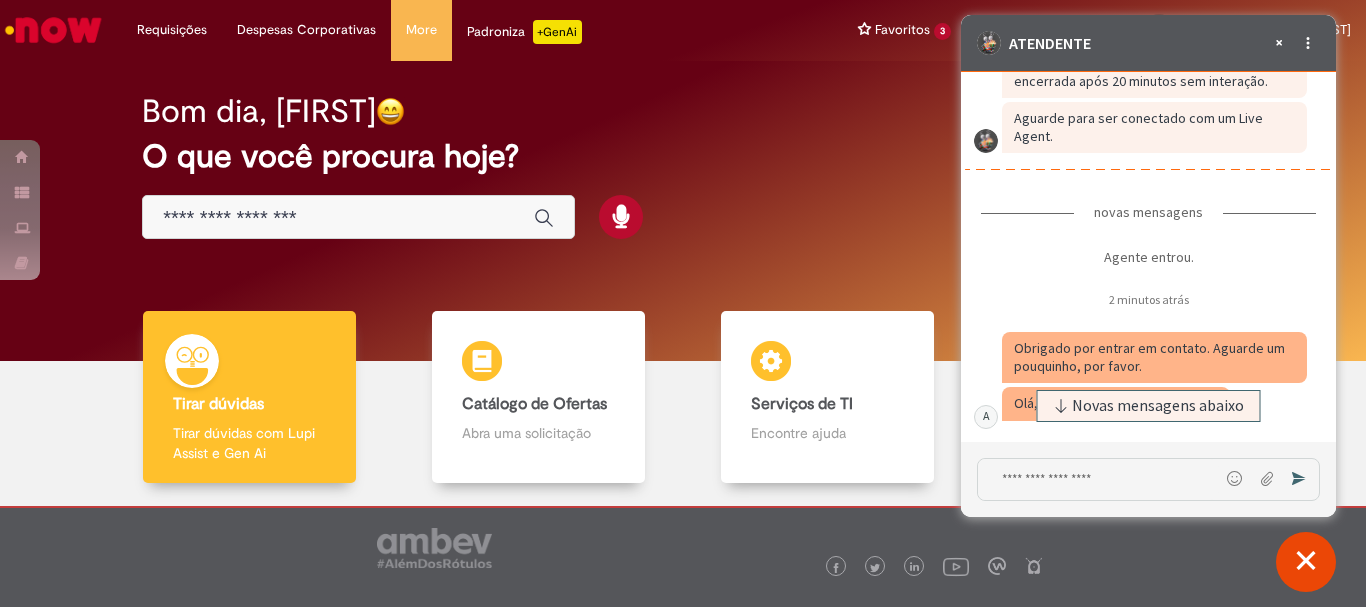 scroll, scrollTop: 8517, scrollLeft: 0, axis: vertical 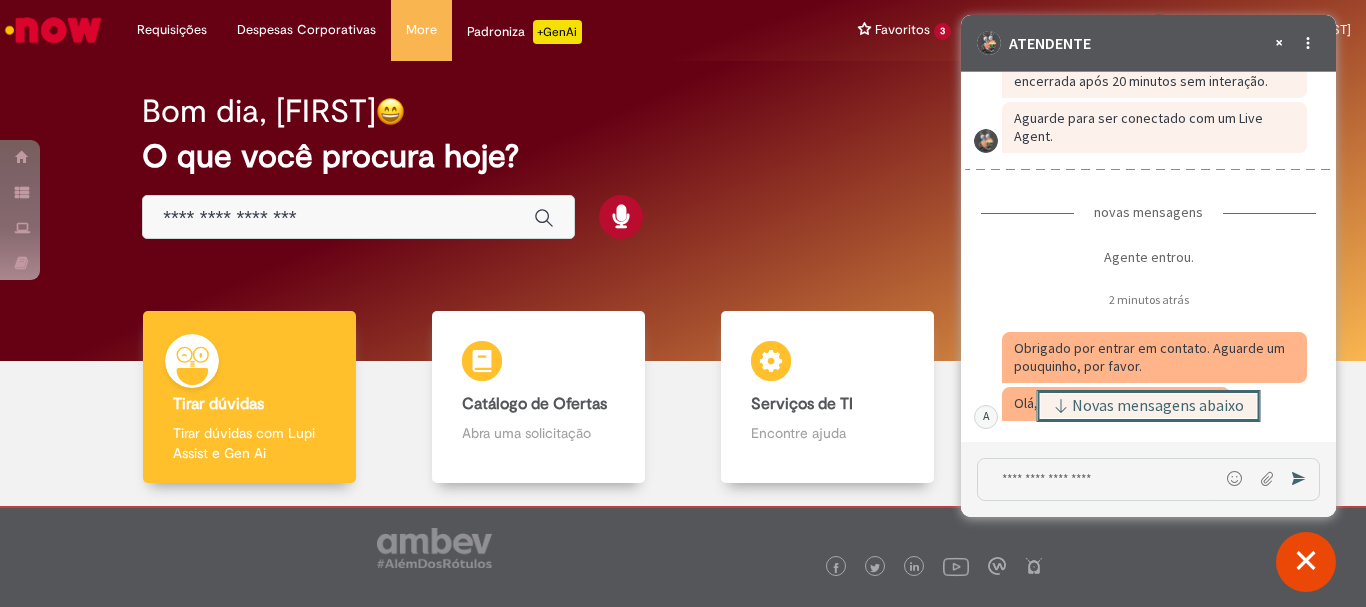 click on "Novas mensagens abaixo" at bounding box center (1158, 406) 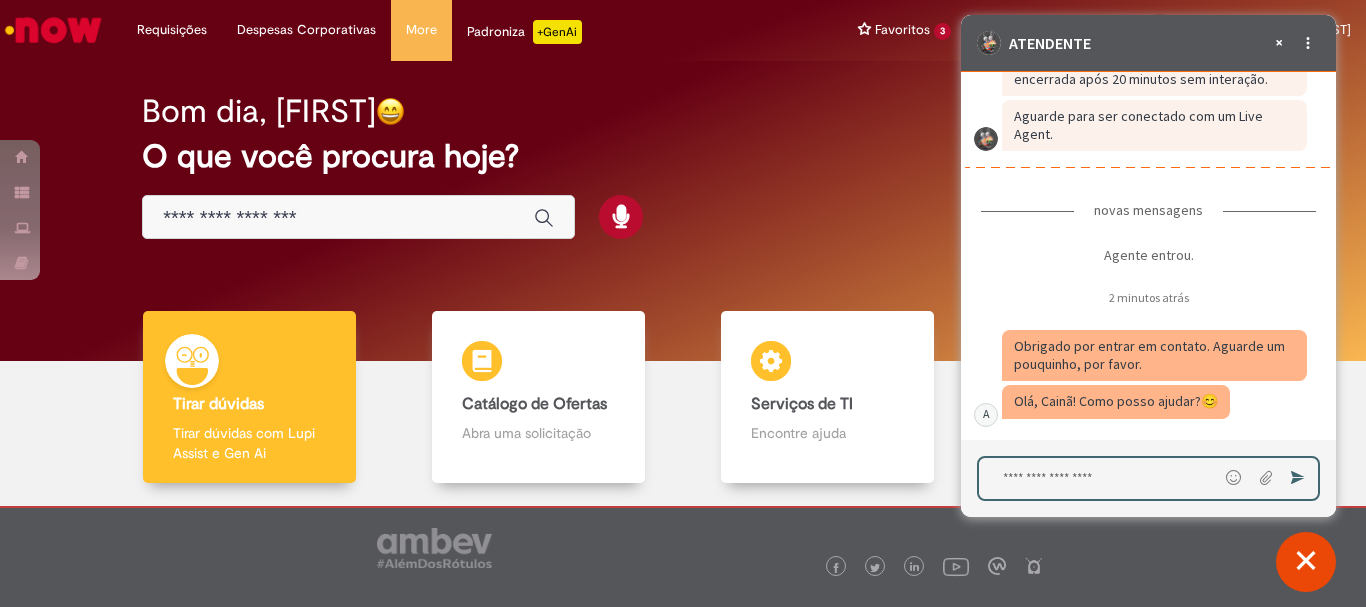 click at bounding box center (1098, 478) 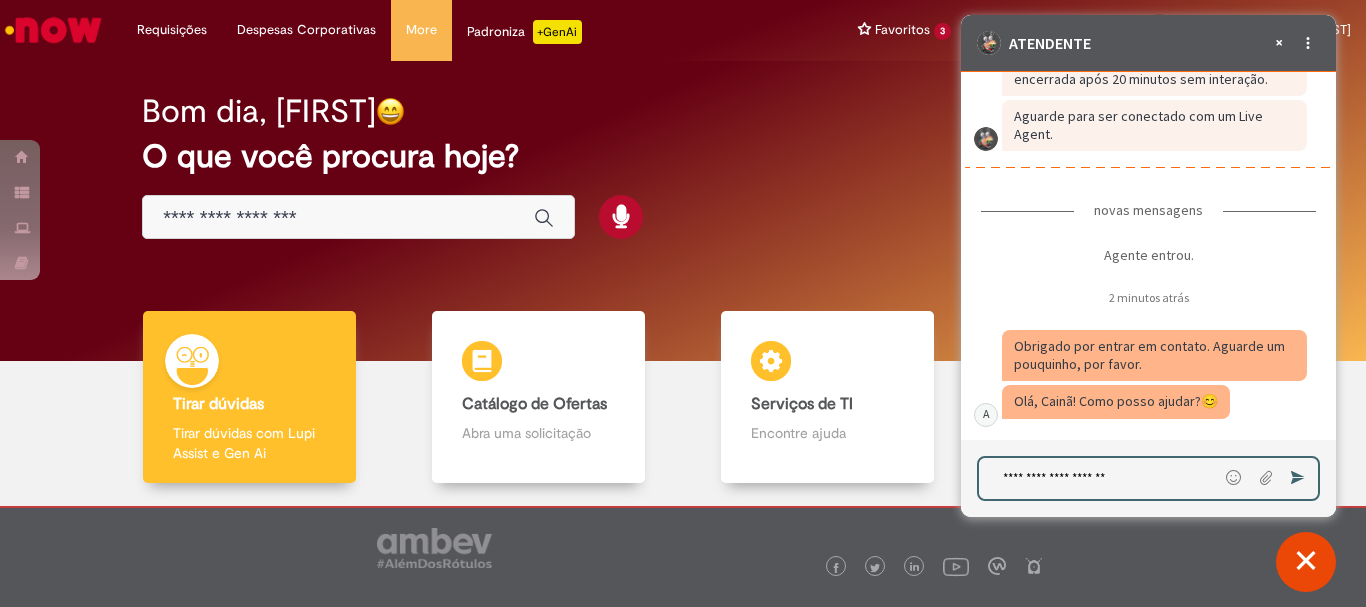 type on "**********" 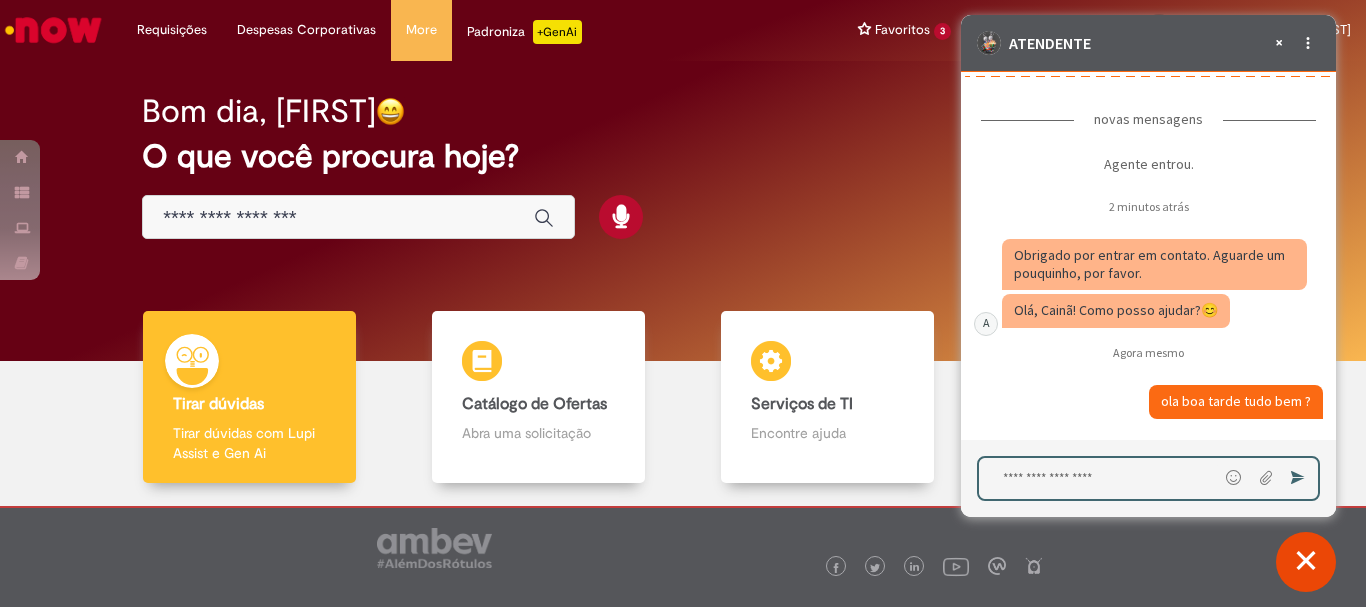 scroll, scrollTop: 8610, scrollLeft: 0, axis: vertical 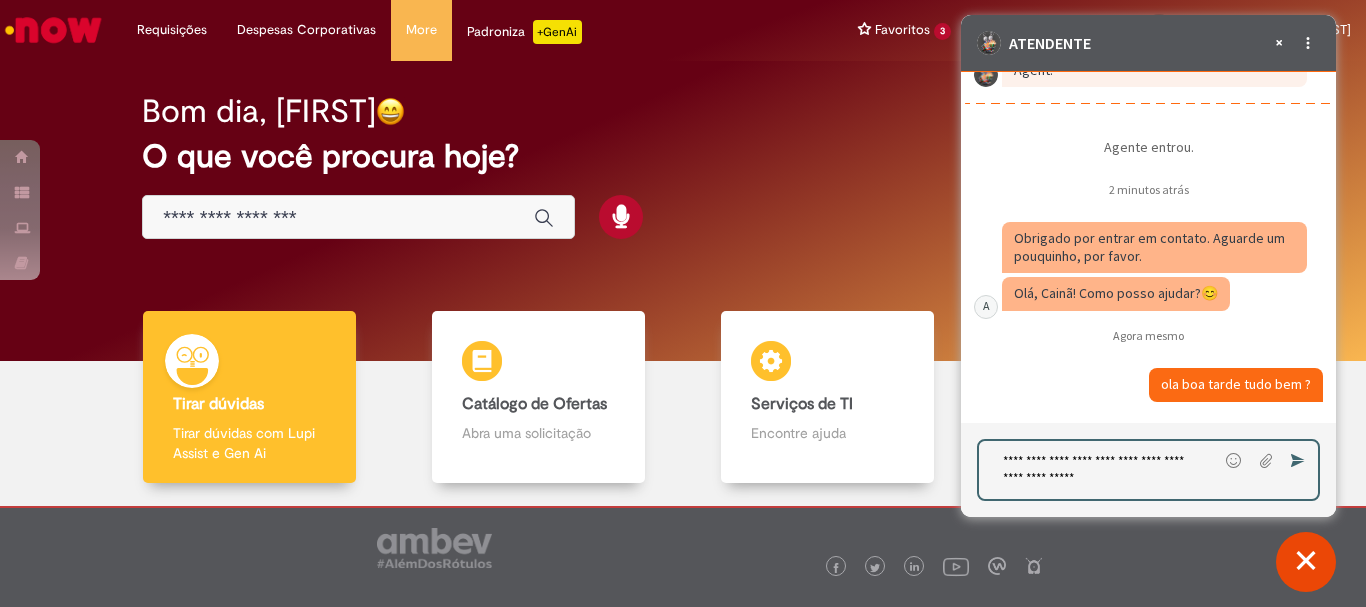 type on "**********" 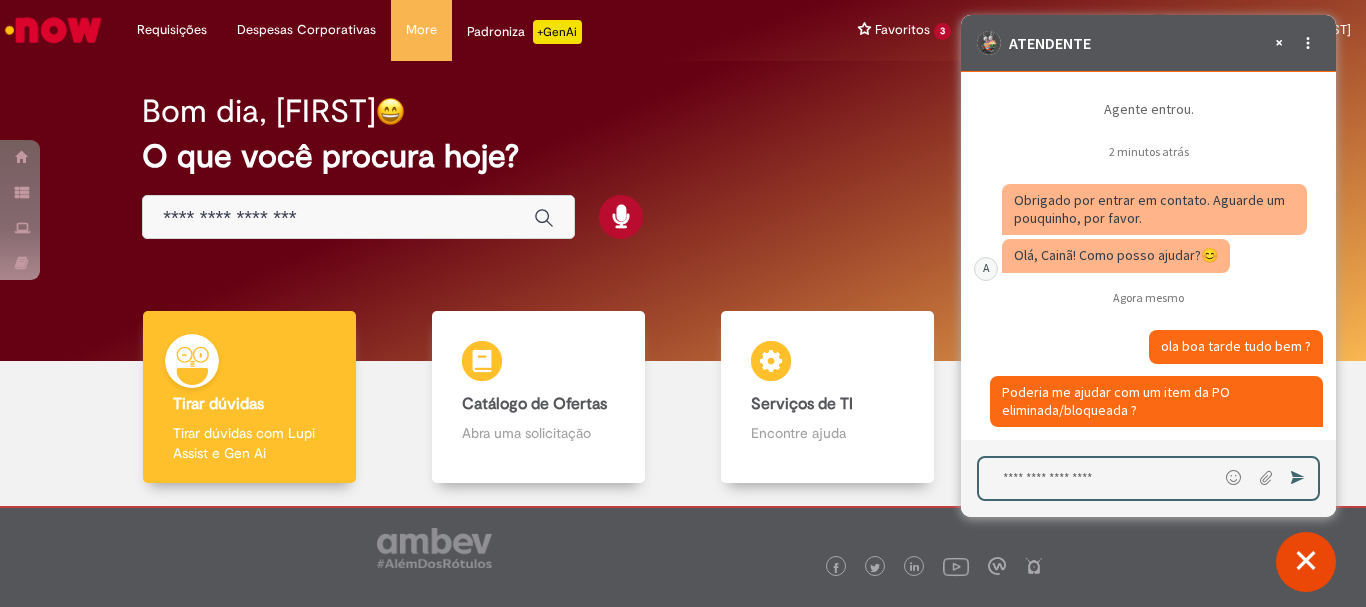 scroll, scrollTop: 8621, scrollLeft: 0, axis: vertical 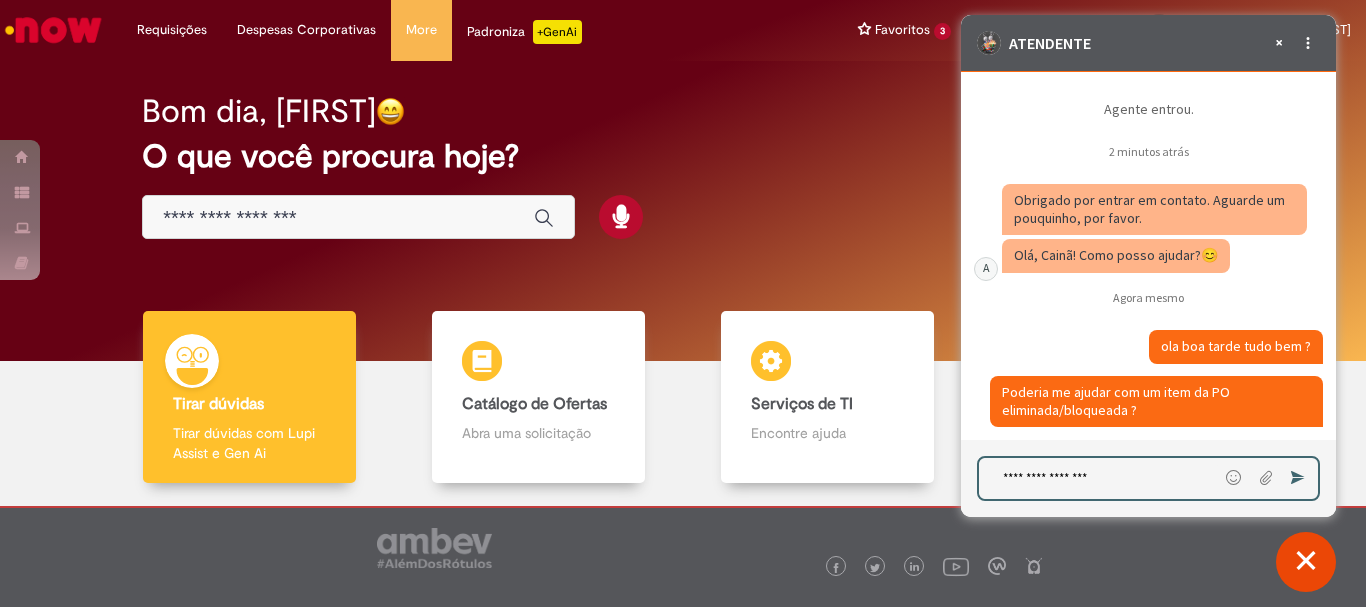 type on "**********" 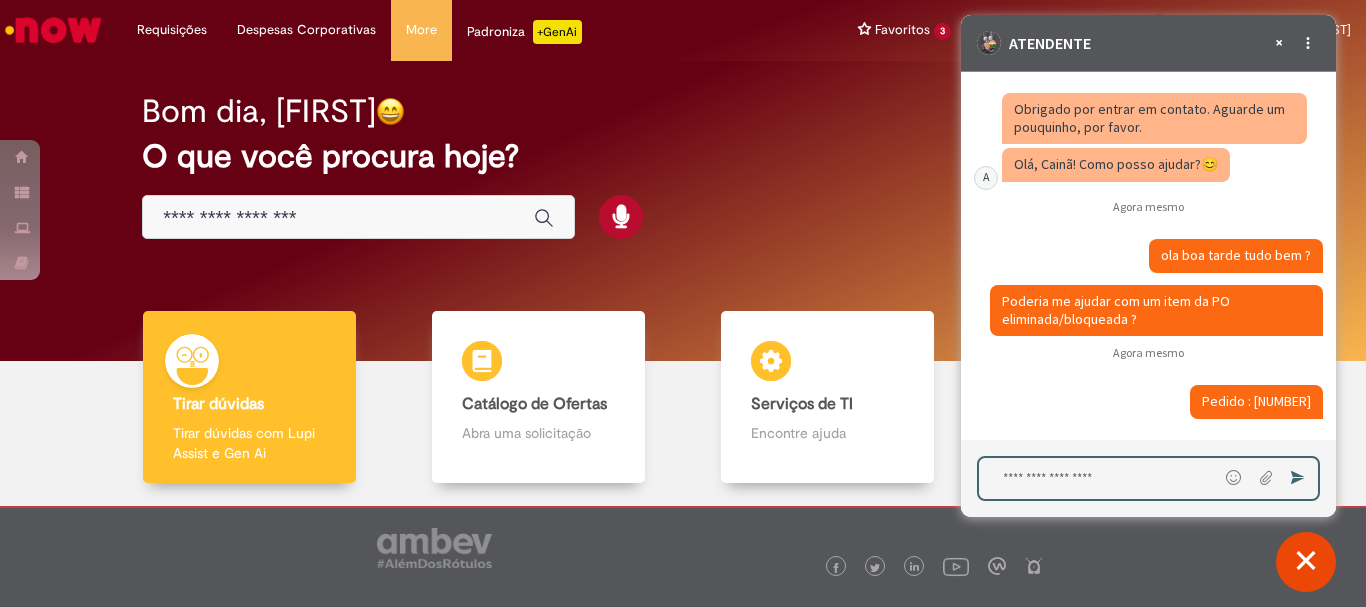 scroll, scrollTop: 8712, scrollLeft: 0, axis: vertical 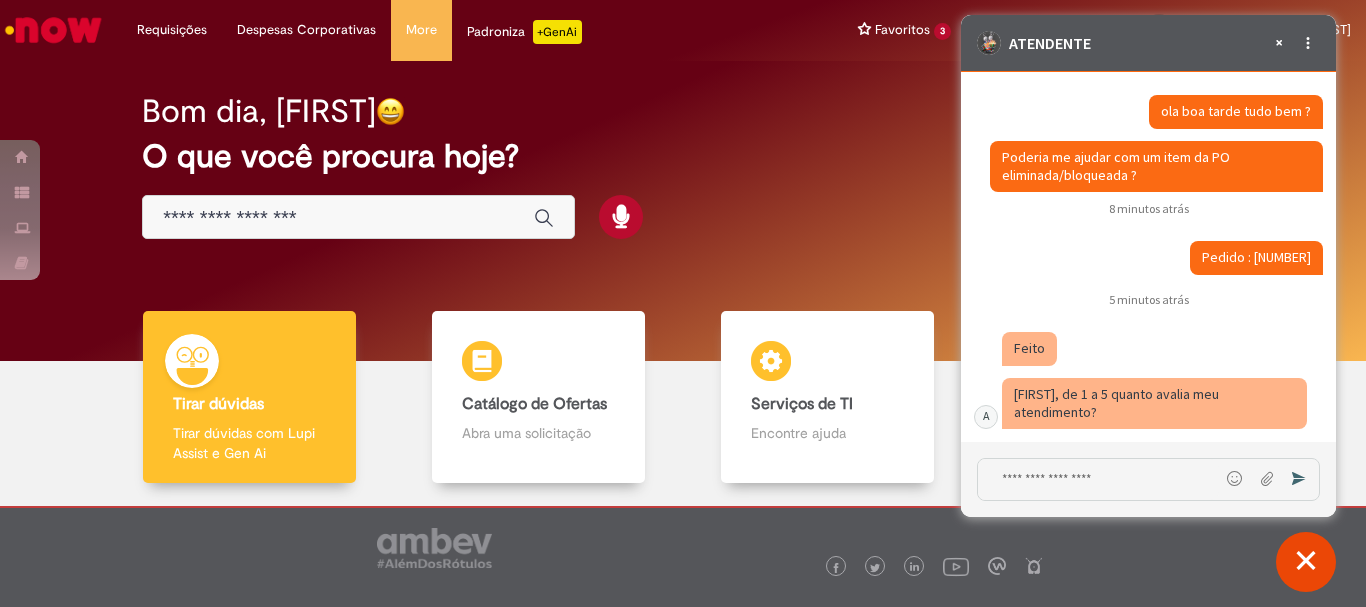 click at bounding box center [1098, 479] 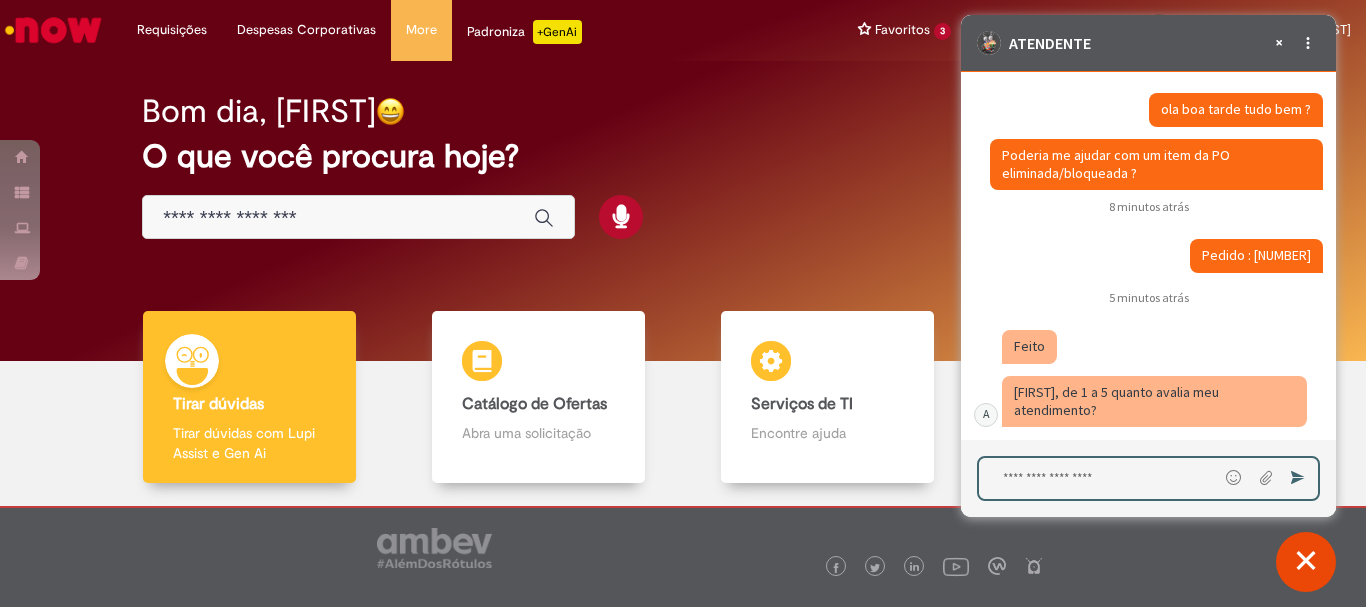 scroll, scrollTop: 8858, scrollLeft: 0, axis: vertical 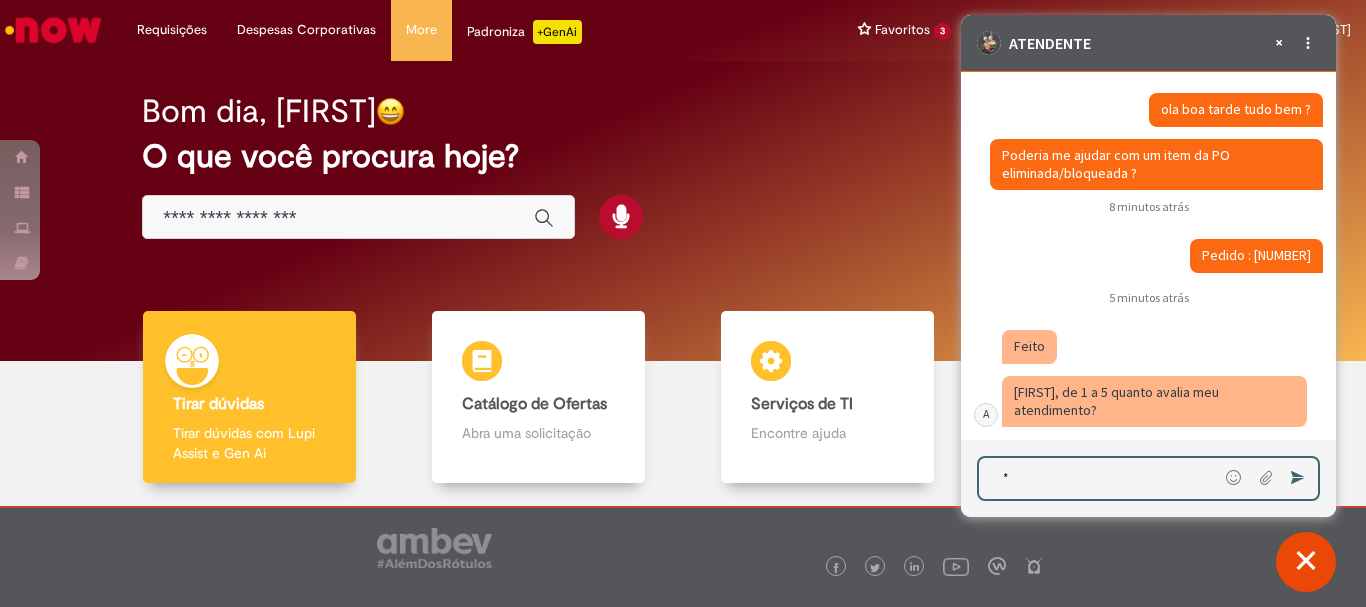 type 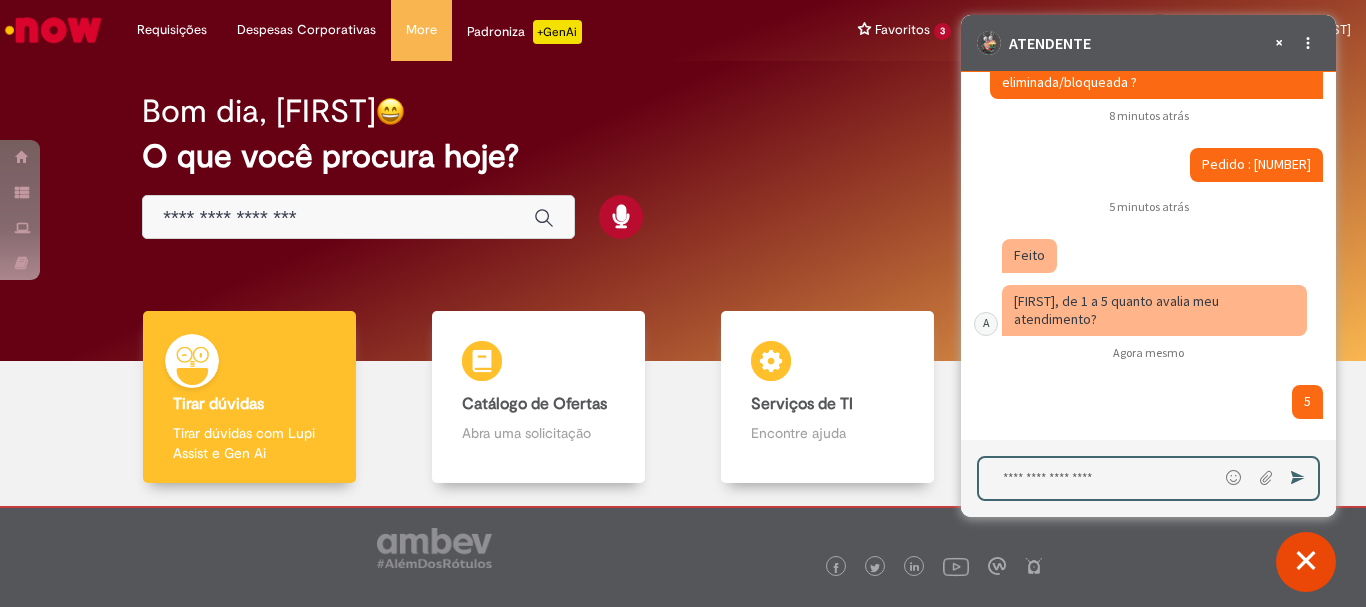 scroll, scrollTop: 8949, scrollLeft: 0, axis: vertical 